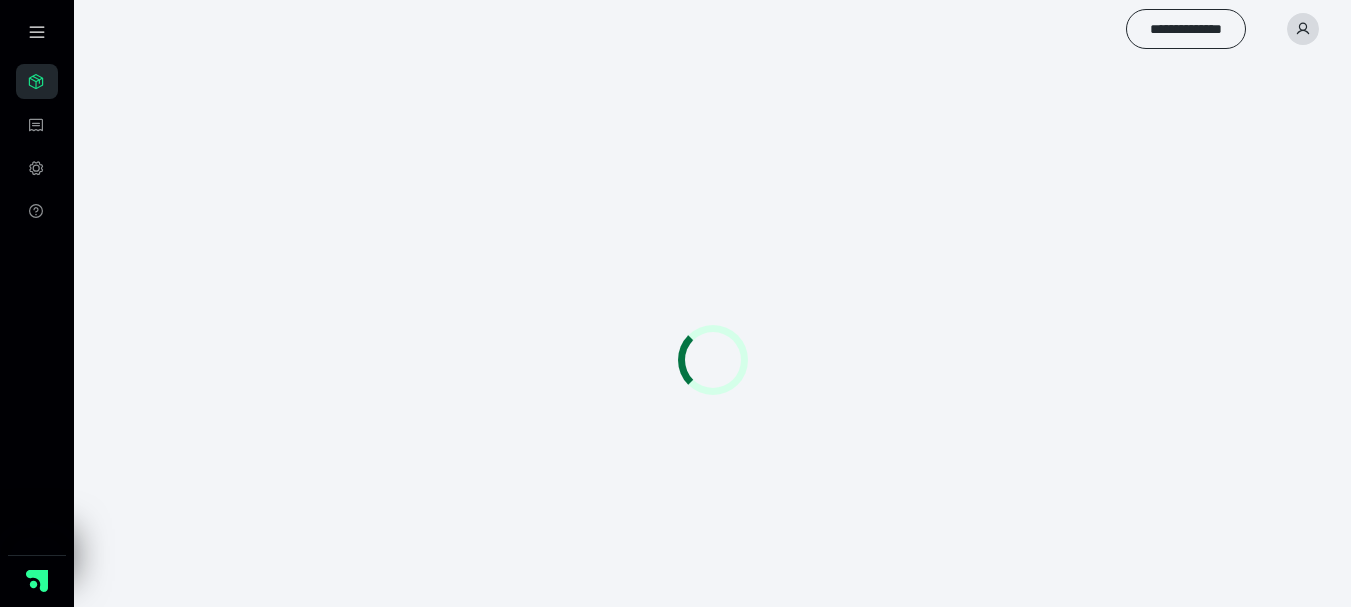 scroll, scrollTop: 0, scrollLeft: 0, axis: both 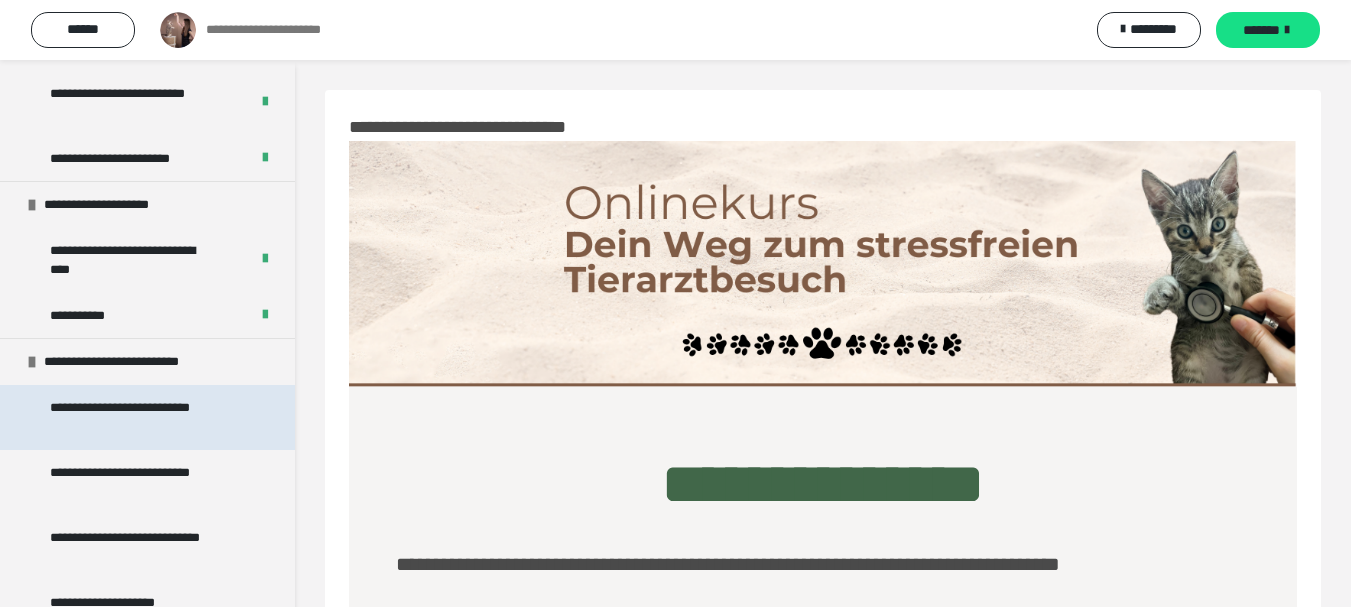 click on "**********" at bounding box center (142, 417) 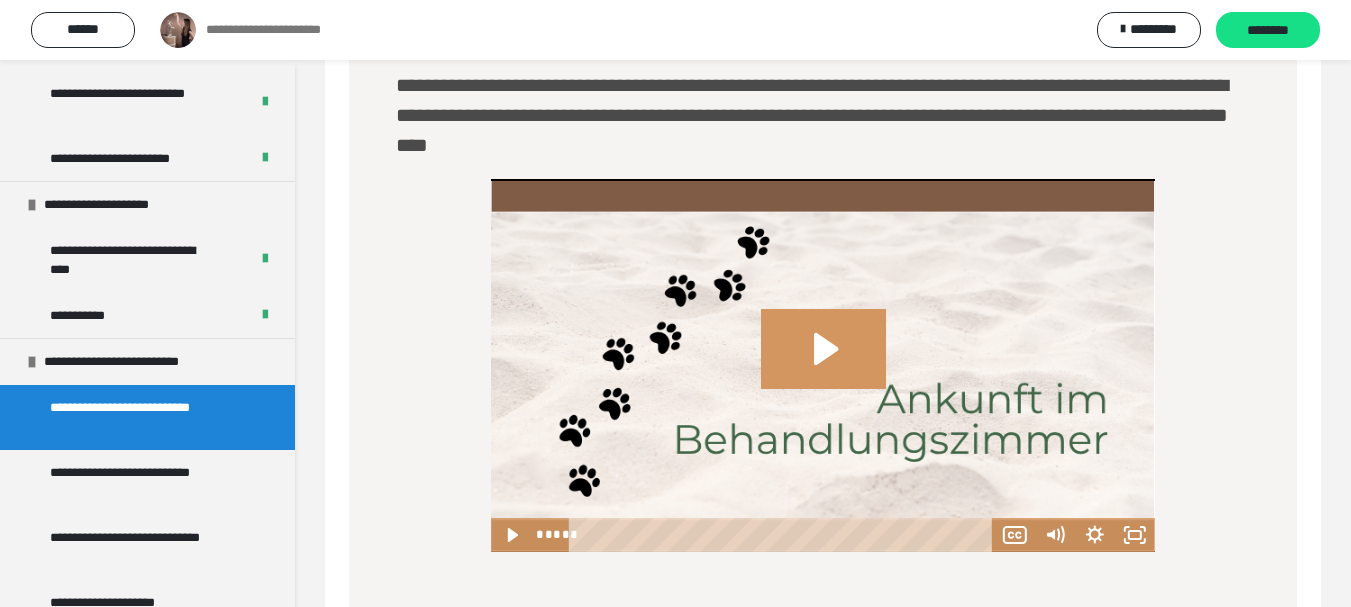 scroll, scrollTop: 570, scrollLeft: 0, axis: vertical 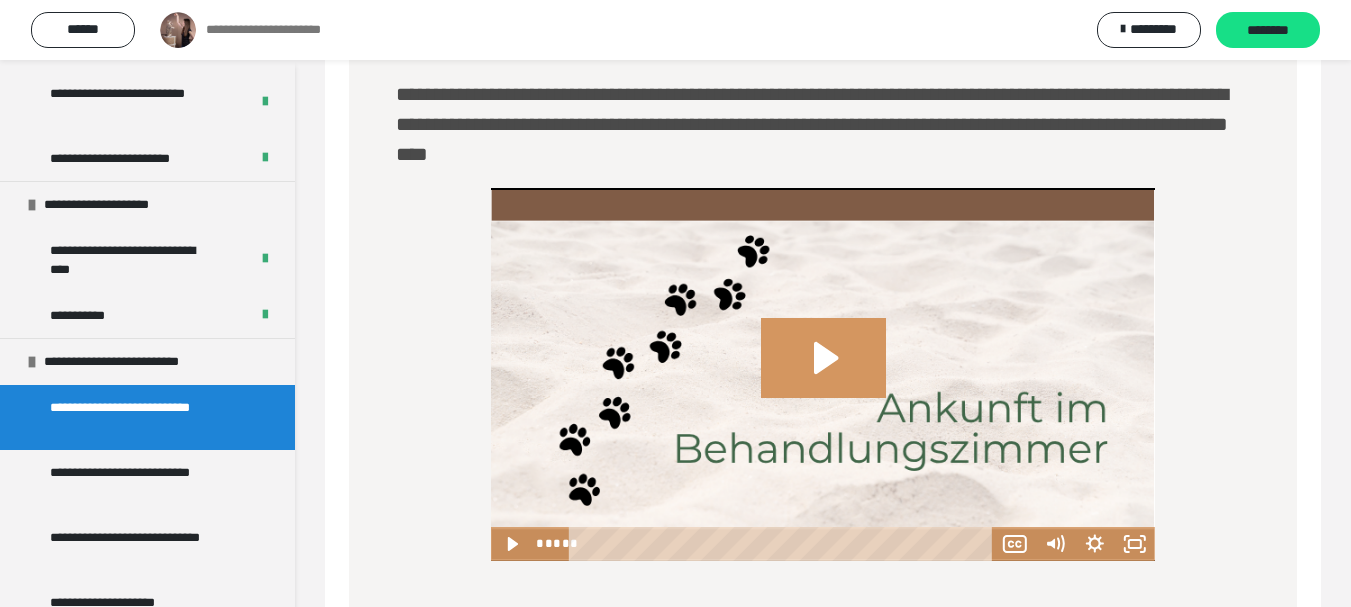 click at bounding box center [823, 374] 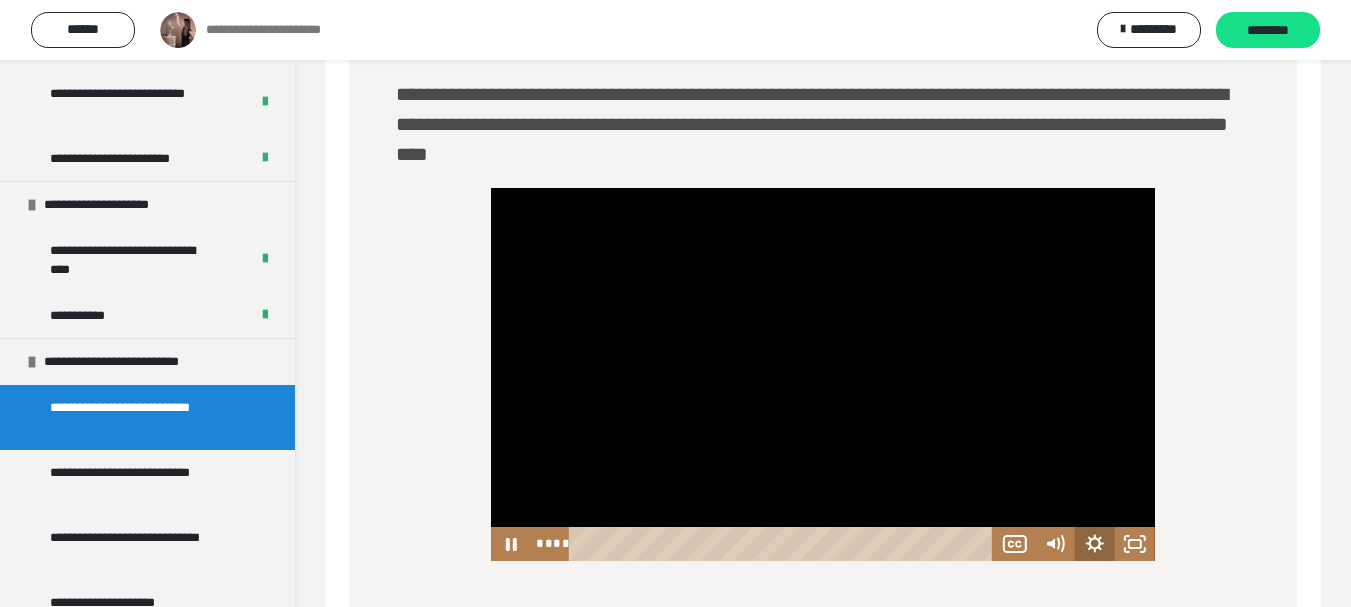 click 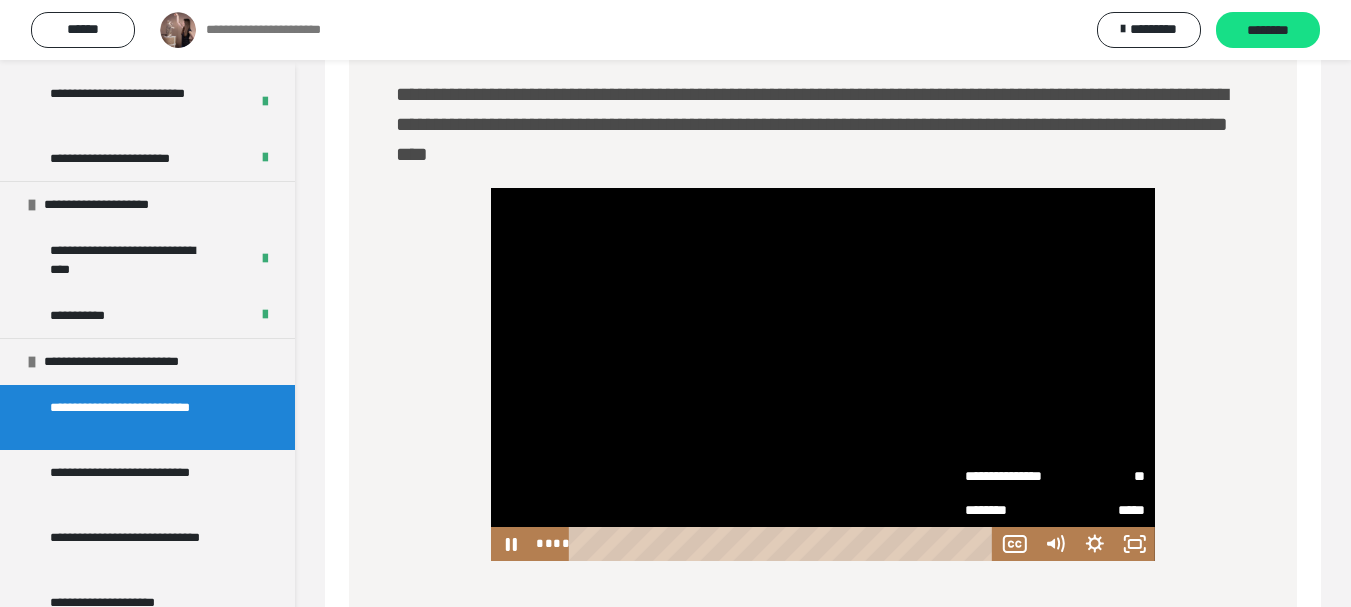 click on "**" at bounding box center [1100, 475] 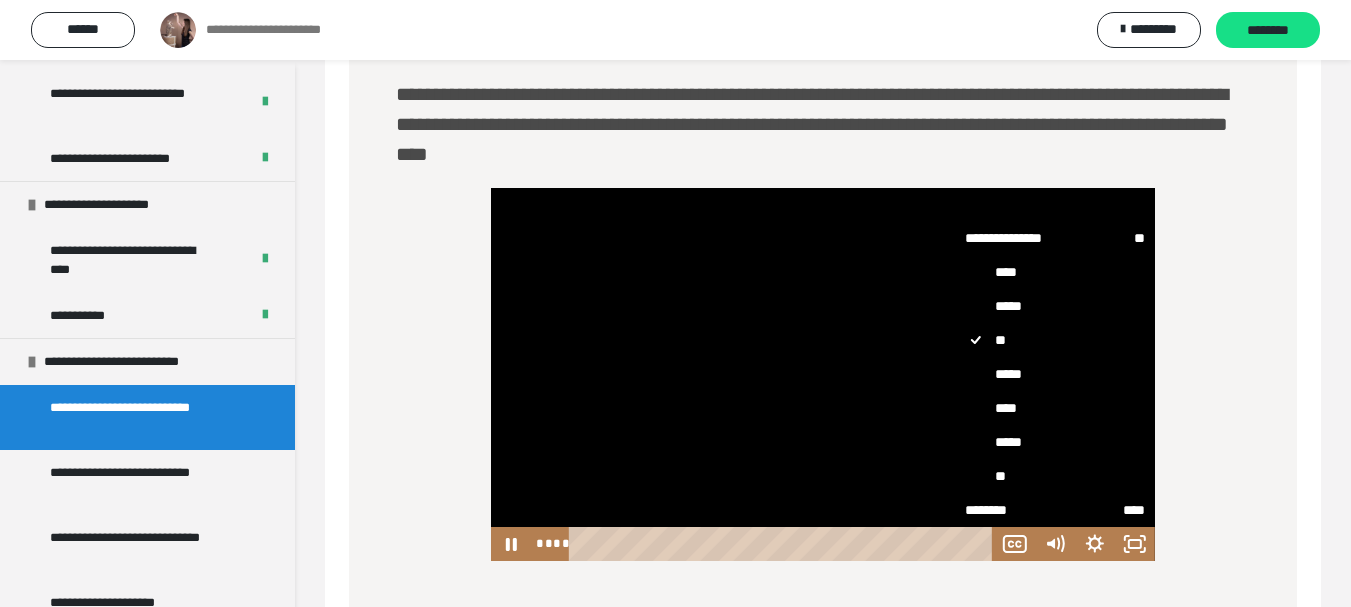 click on "*****" at bounding box center (1055, 442) 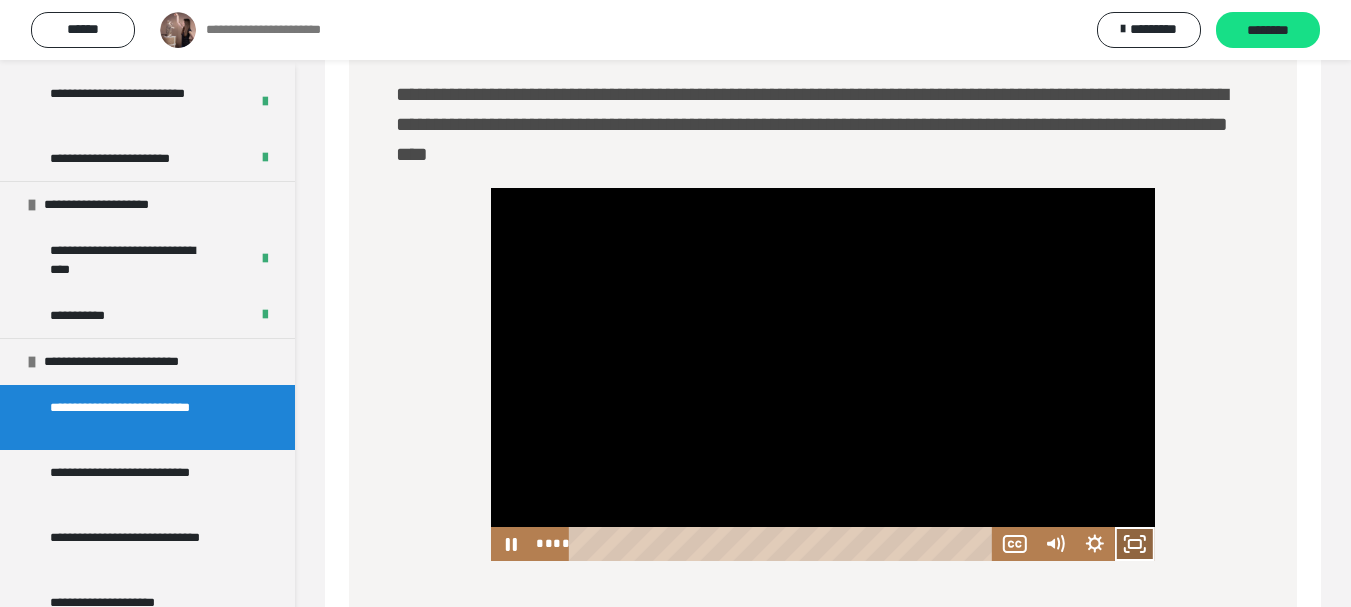 click 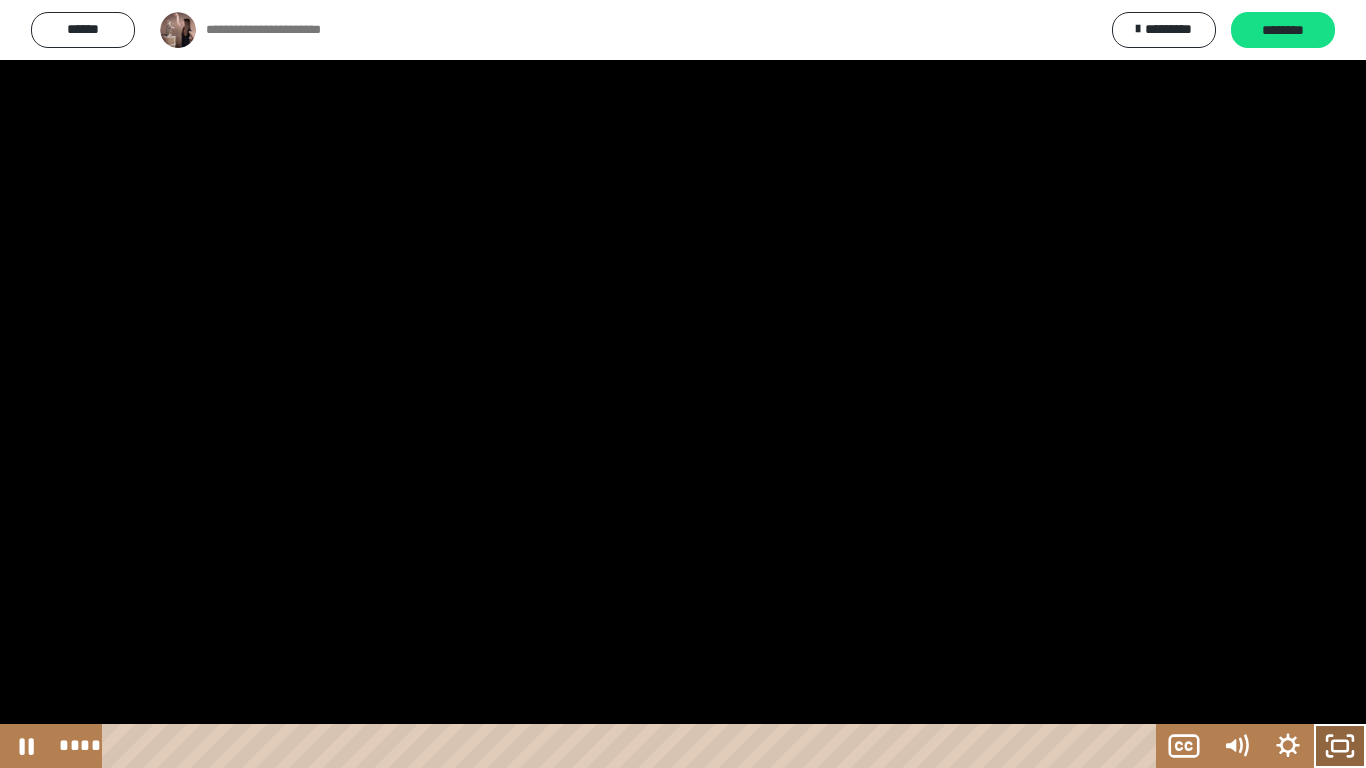 click 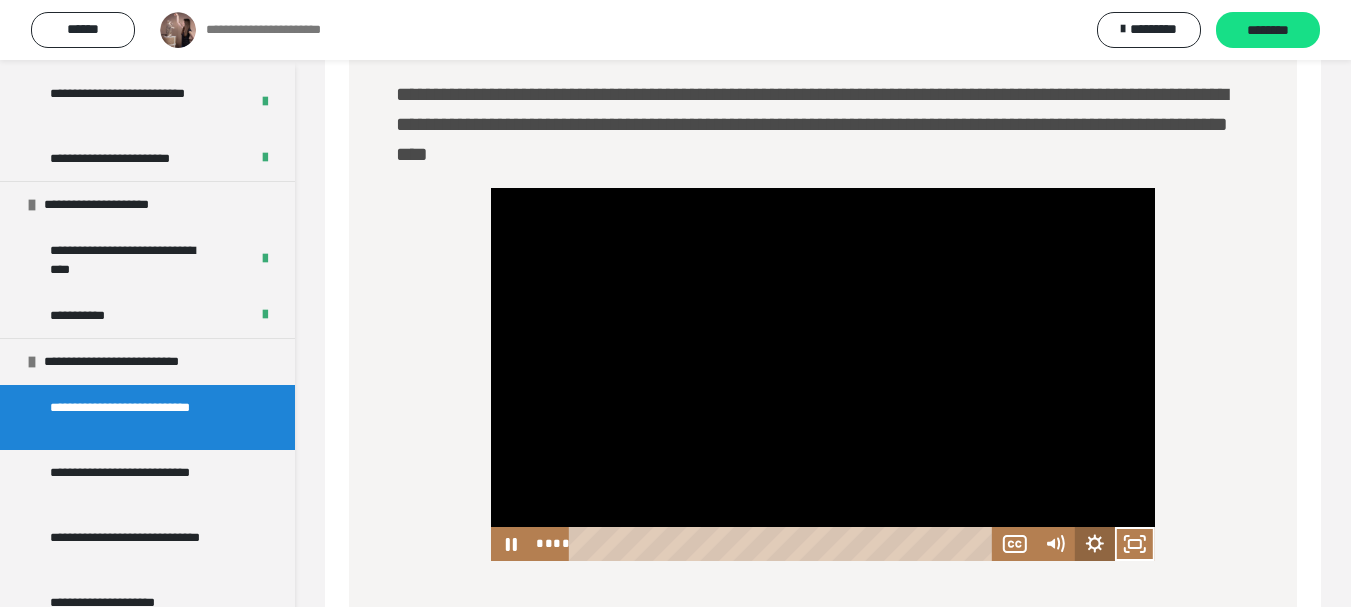 click 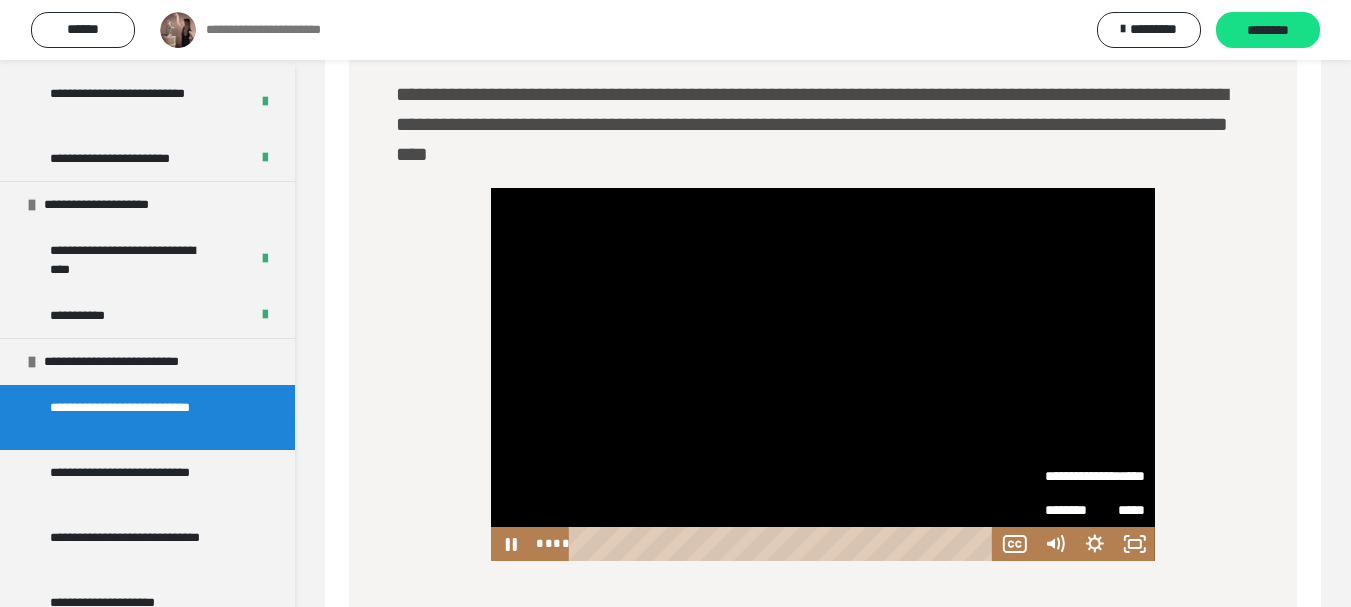 click on "*****" at bounding box center [1120, 476] 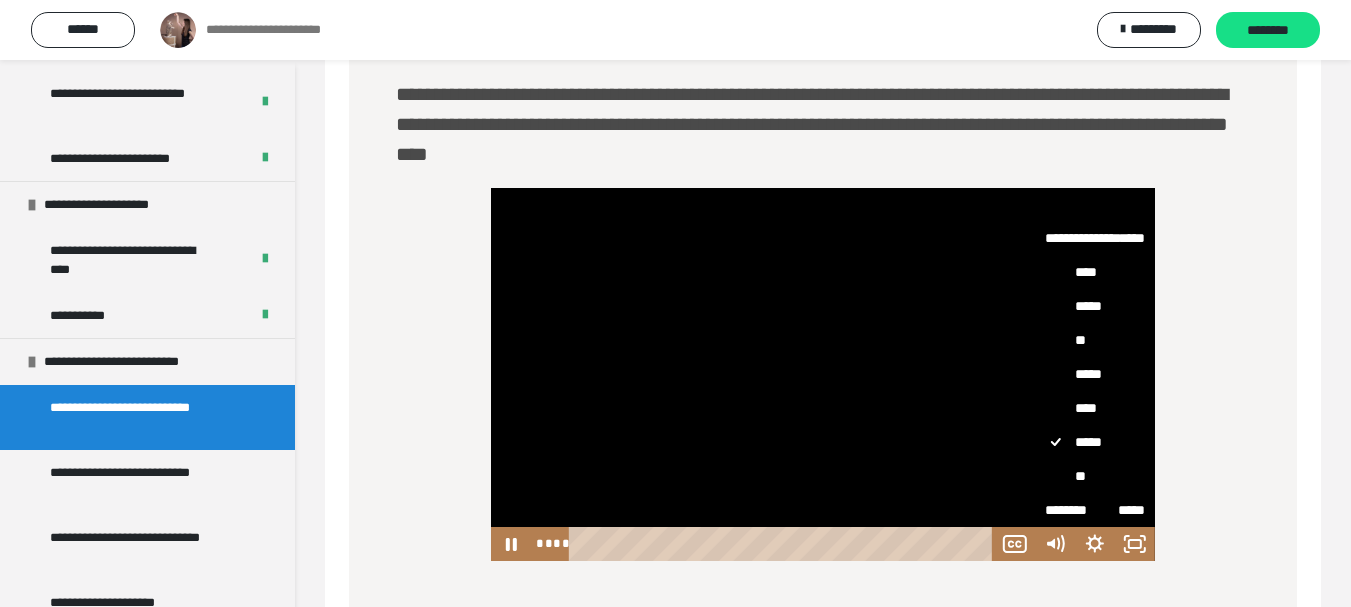 click on "****" at bounding box center (1095, 408) 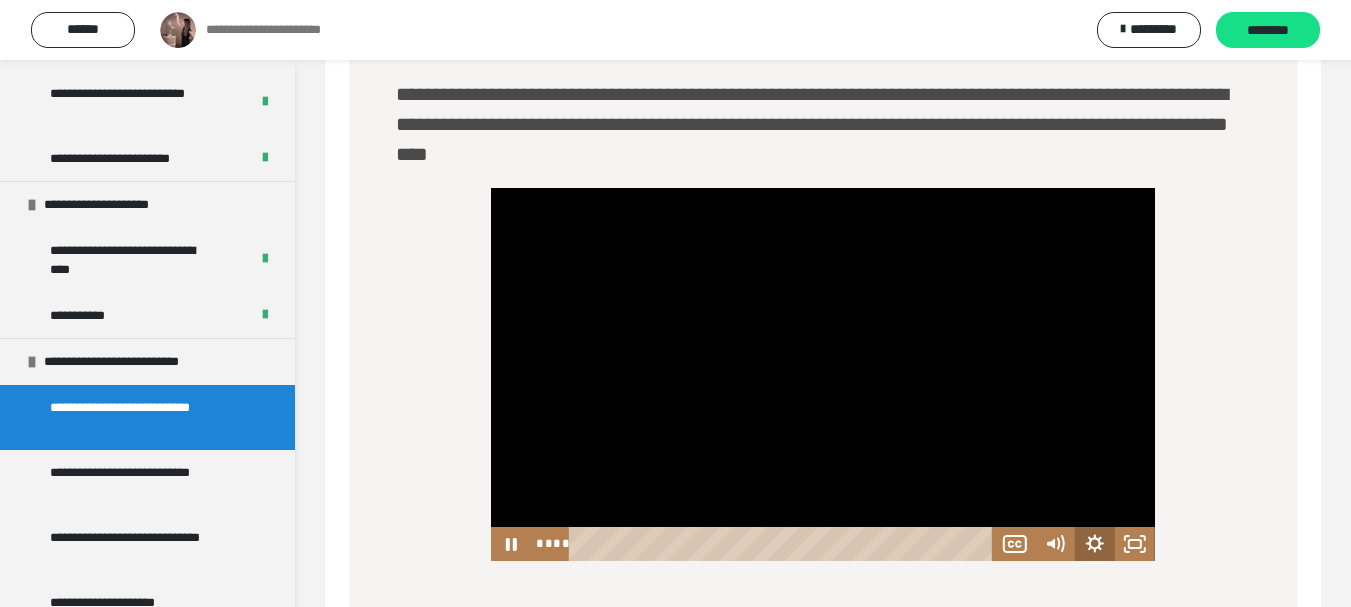 click 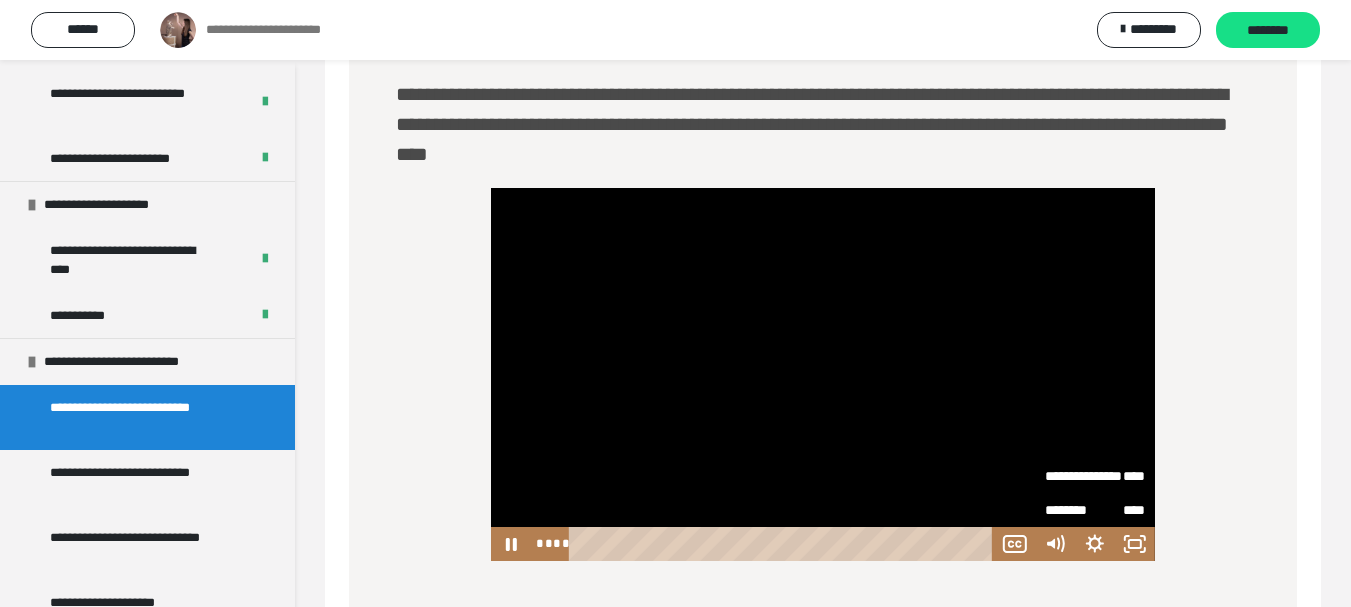 click on "****" at bounding box center (1120, 470) 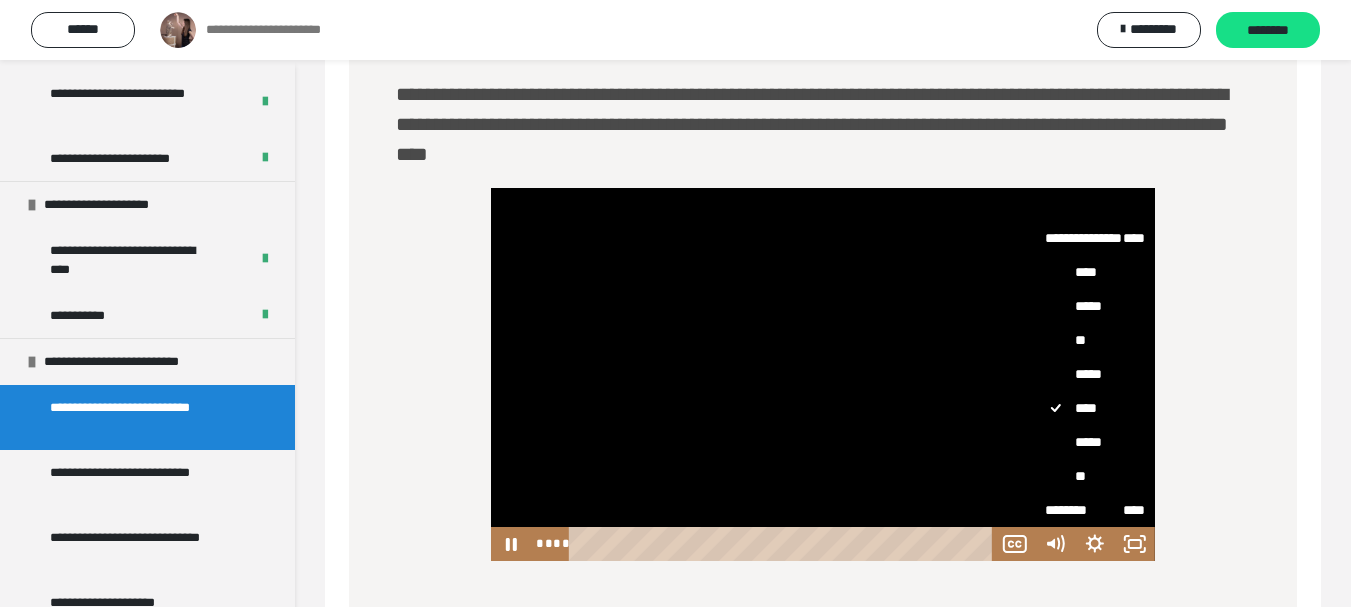 click on "**" at bounding box center (1095, 340) 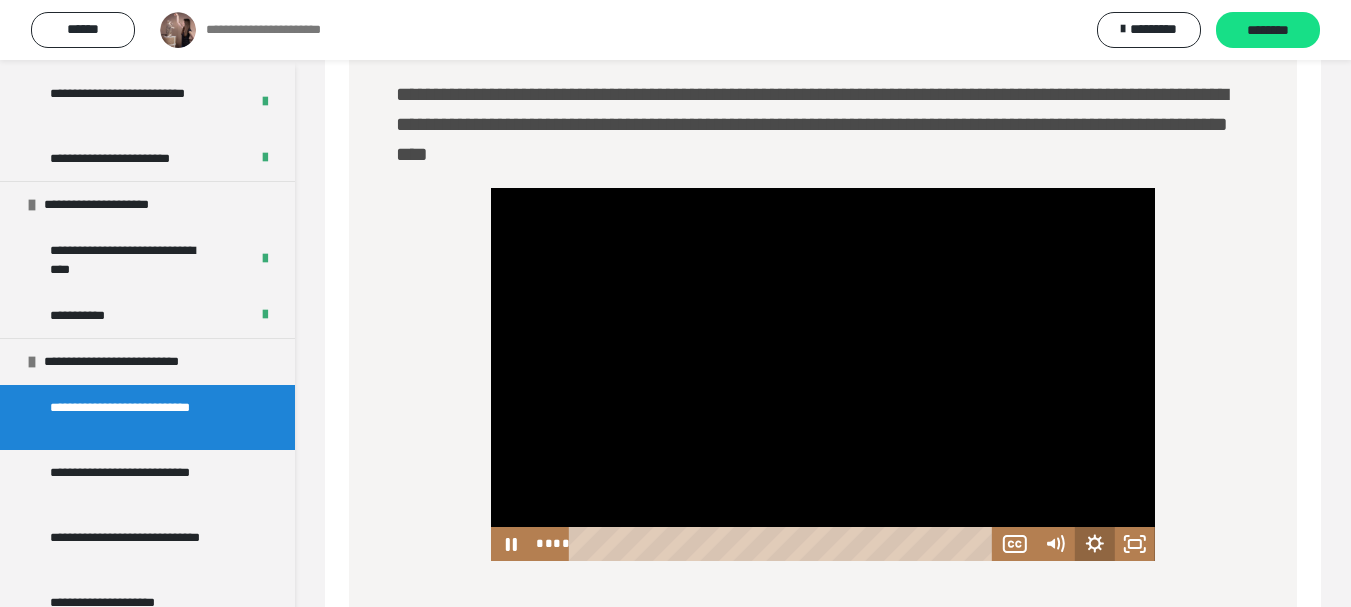 click 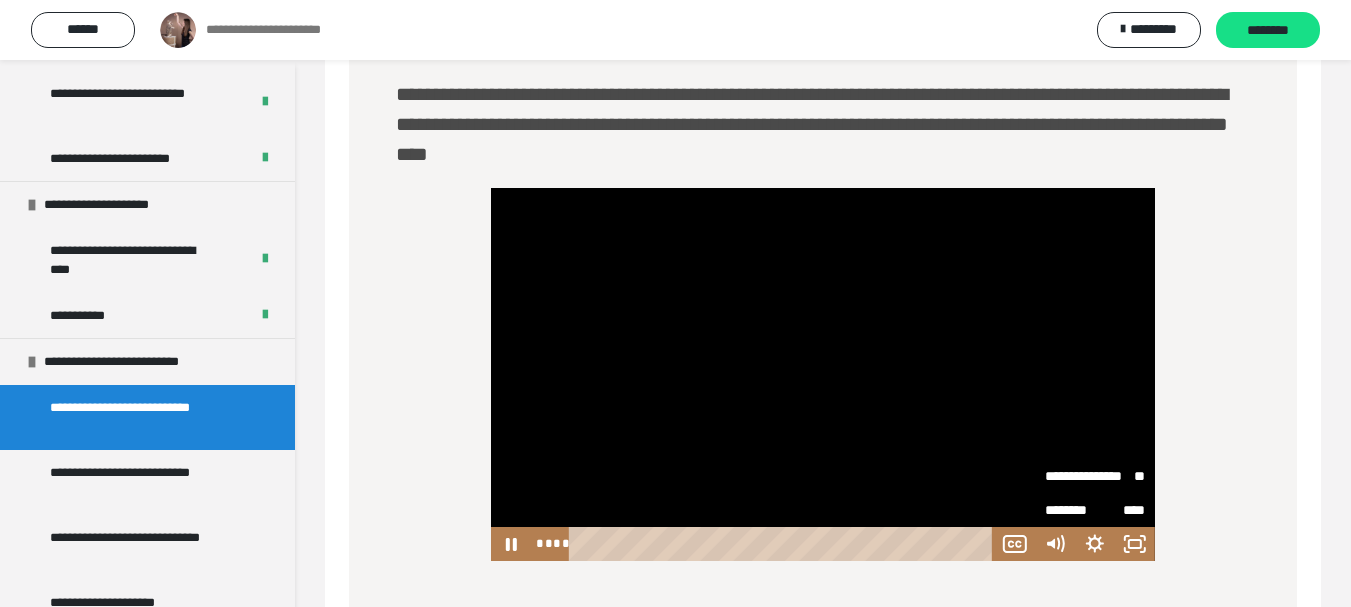 click on "**********" at bounding box center [1070, 469] 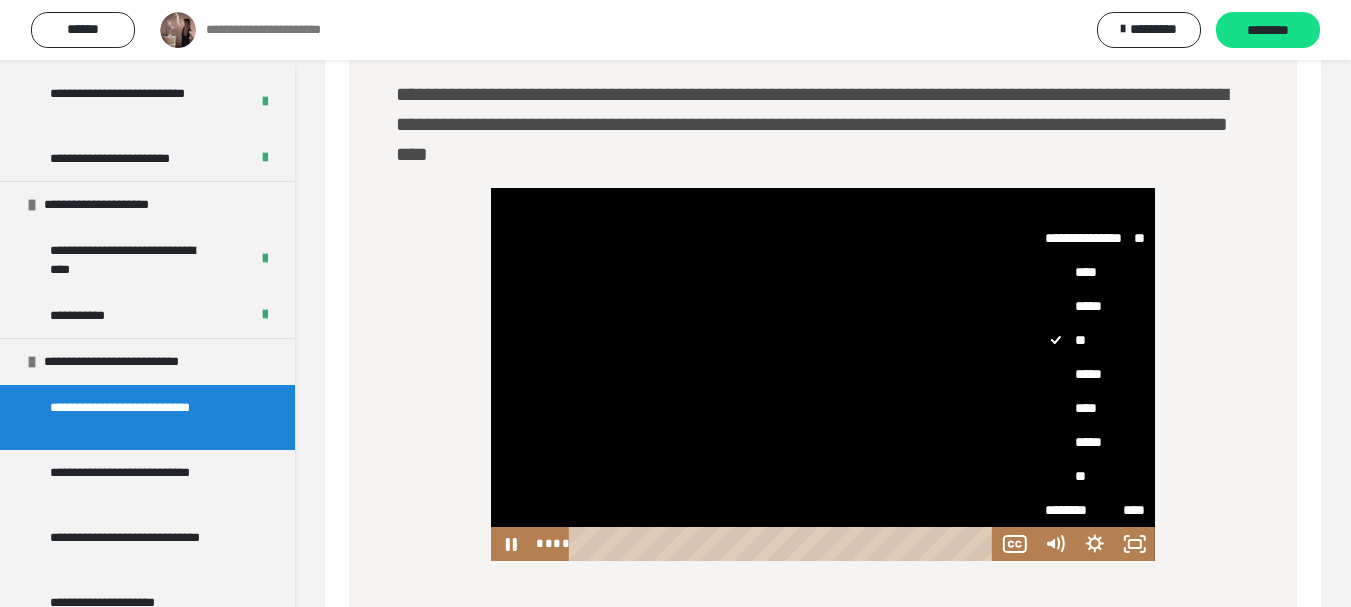 click on "****" at bounding box center [1095, 408] 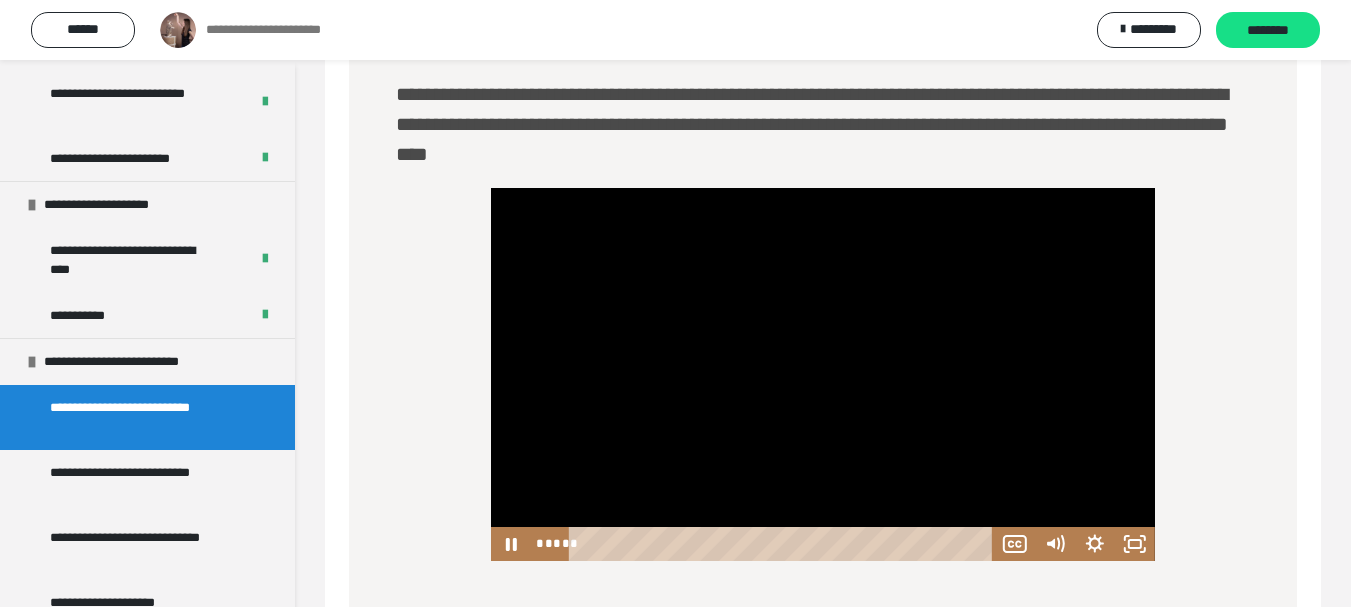 click at bounding box center (823, 374) 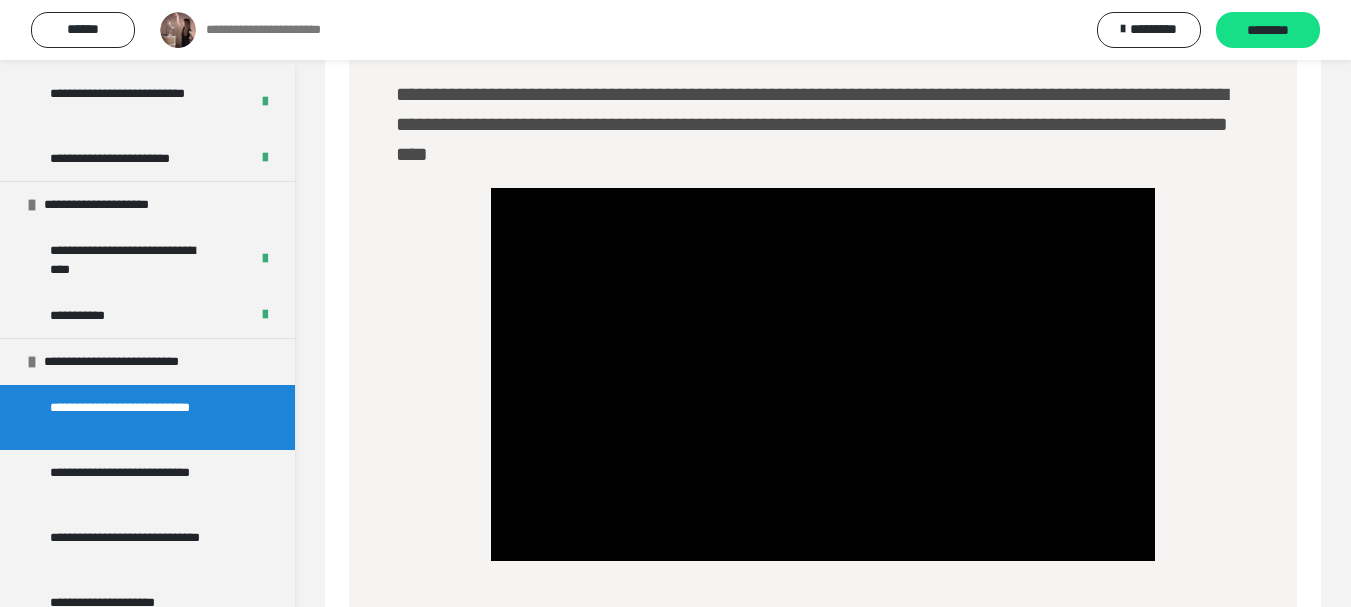 click at bounding box center (823, 374) 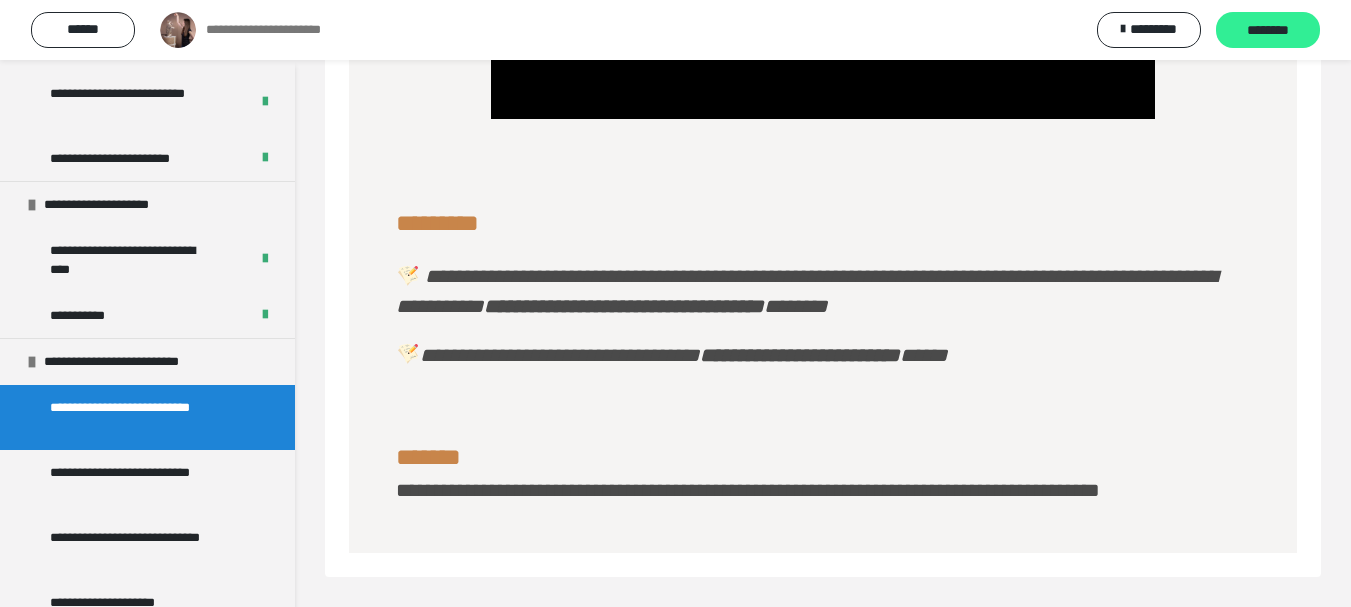click on "********" at bounding box center [1268, 31] 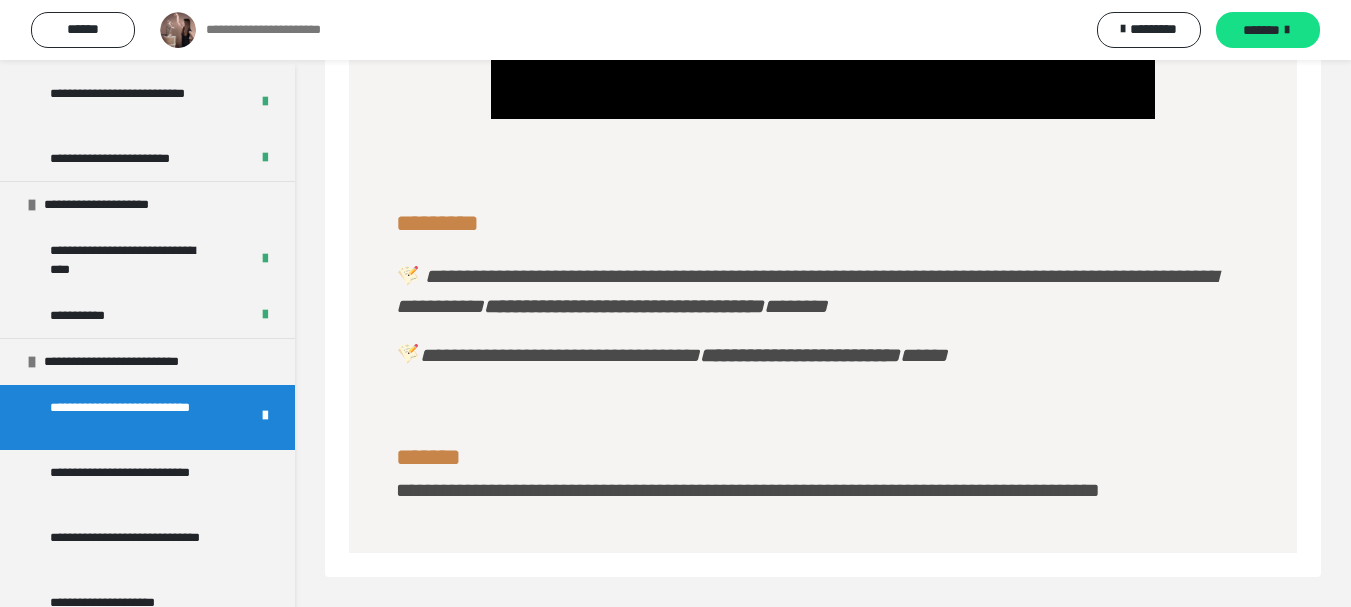 click on "*******" at bounding box center [1261, 30] 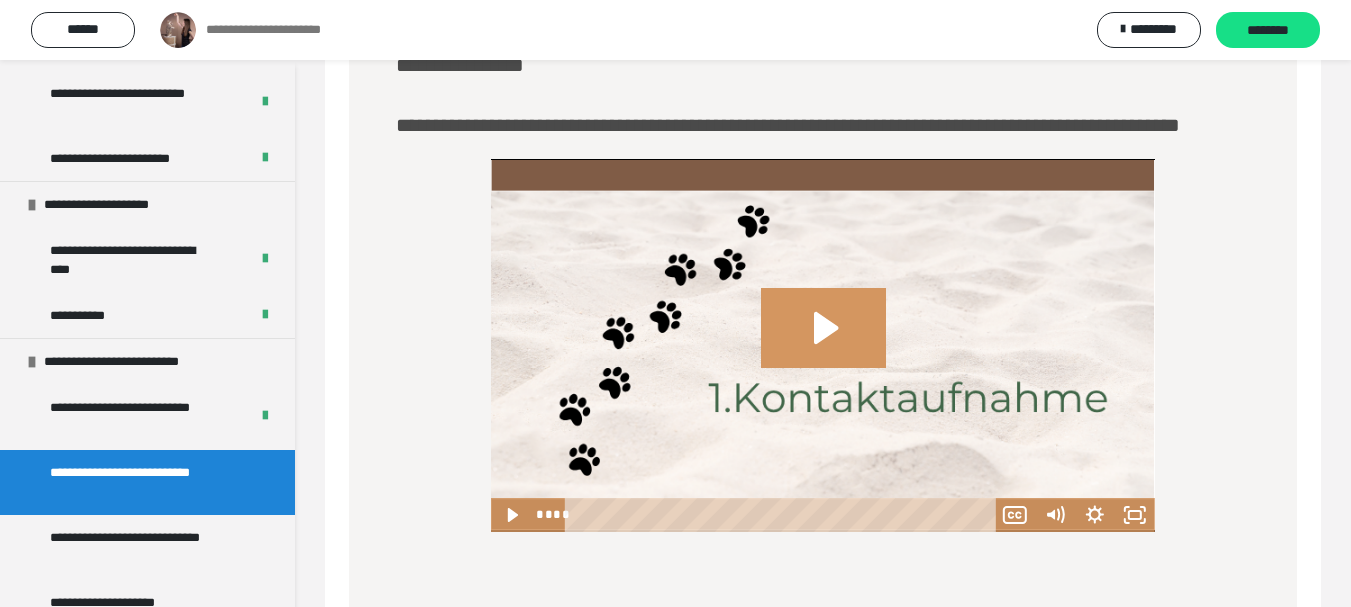 scroll, scrollTop: 587, scrollLeft: 0, axis: vertical 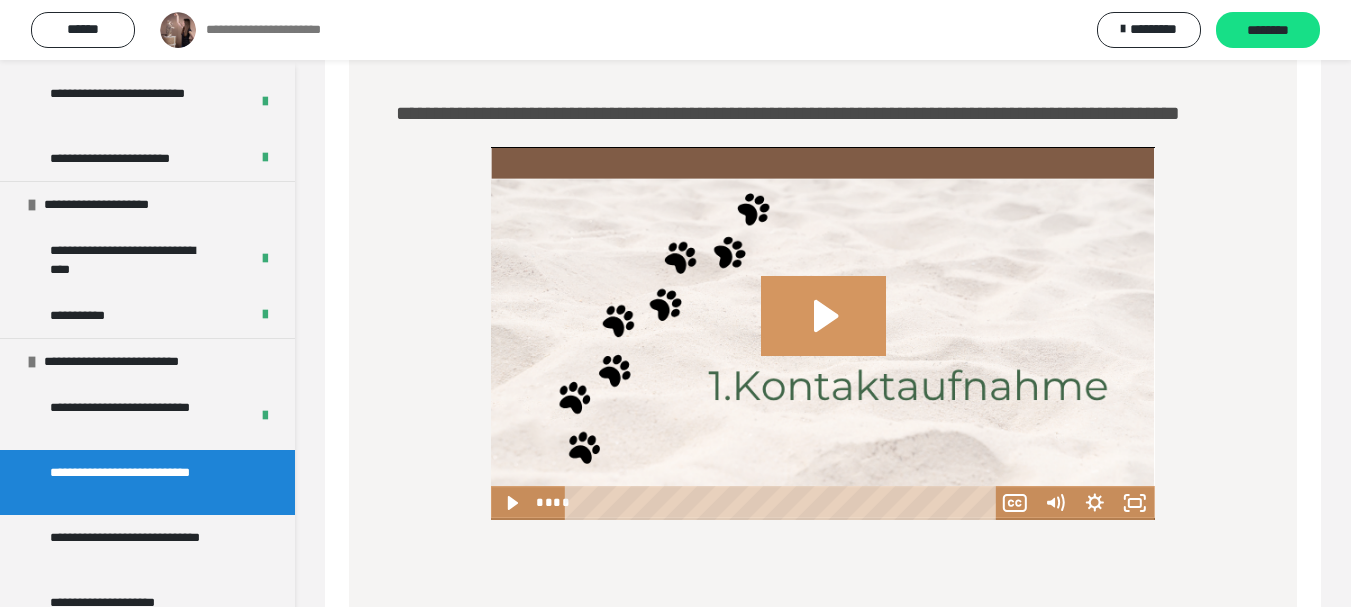 click at bounding box center (823, 333) 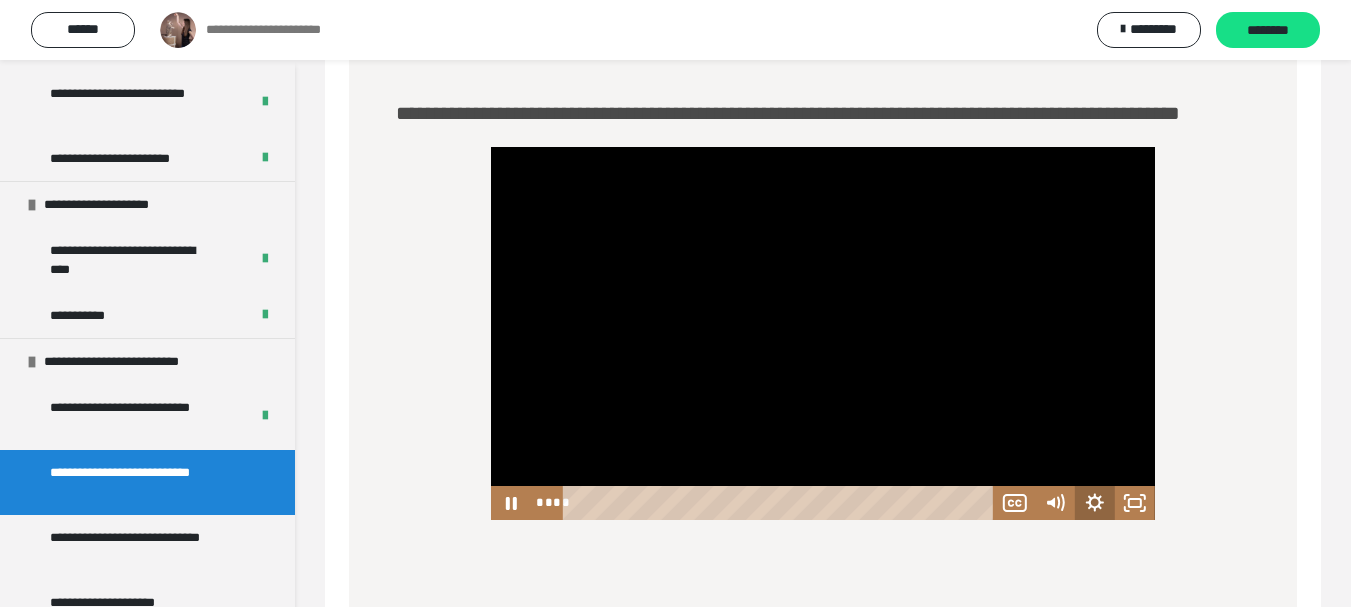 click 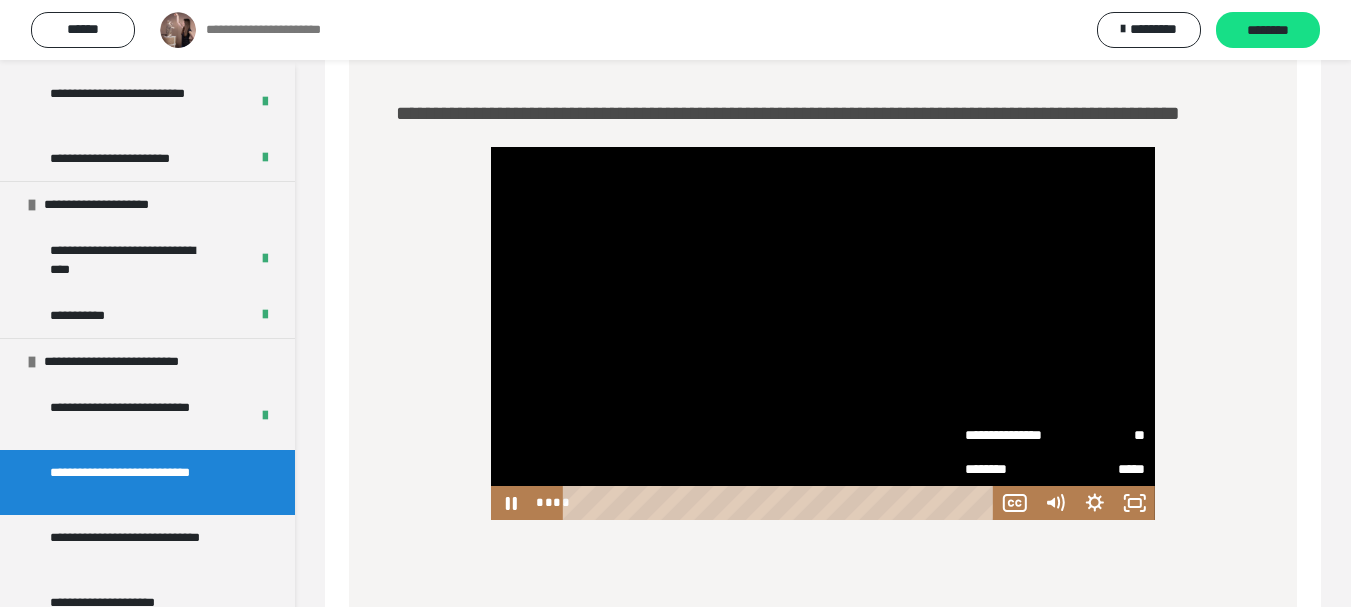 click on "**" at bounding box center [1100, 431] 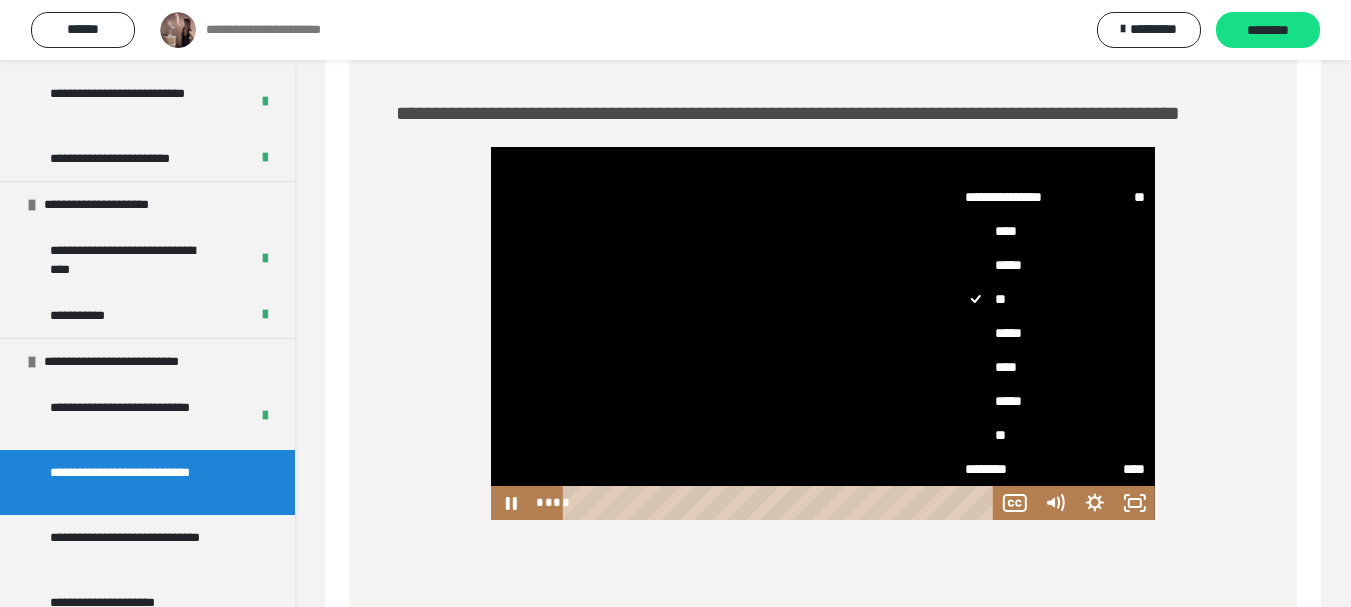 click on "****" at bounding box center [1055, 367] 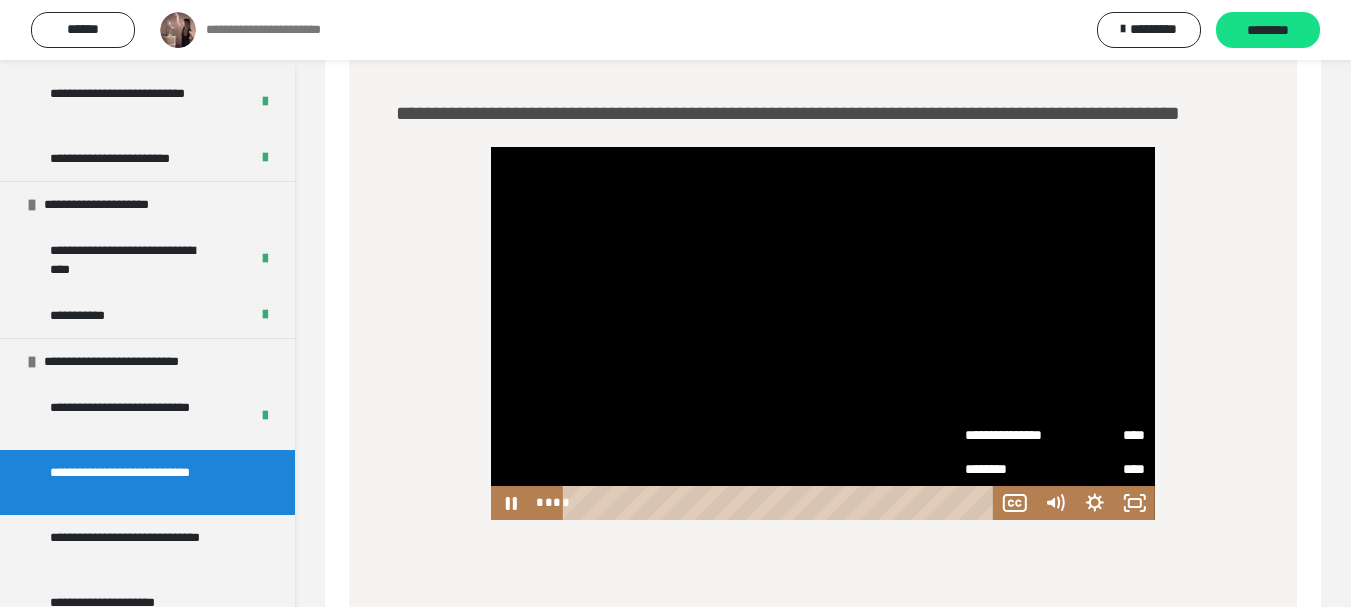 click at bounding box center (823, 333) 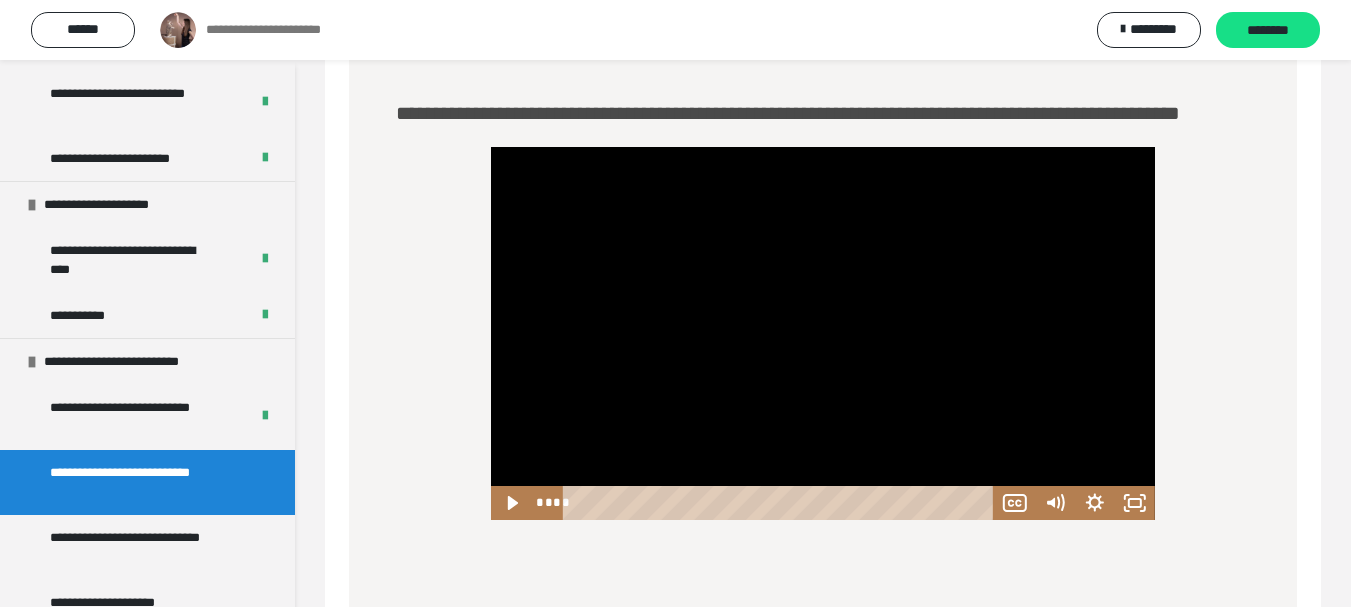 click at bounding box center (823, 333) 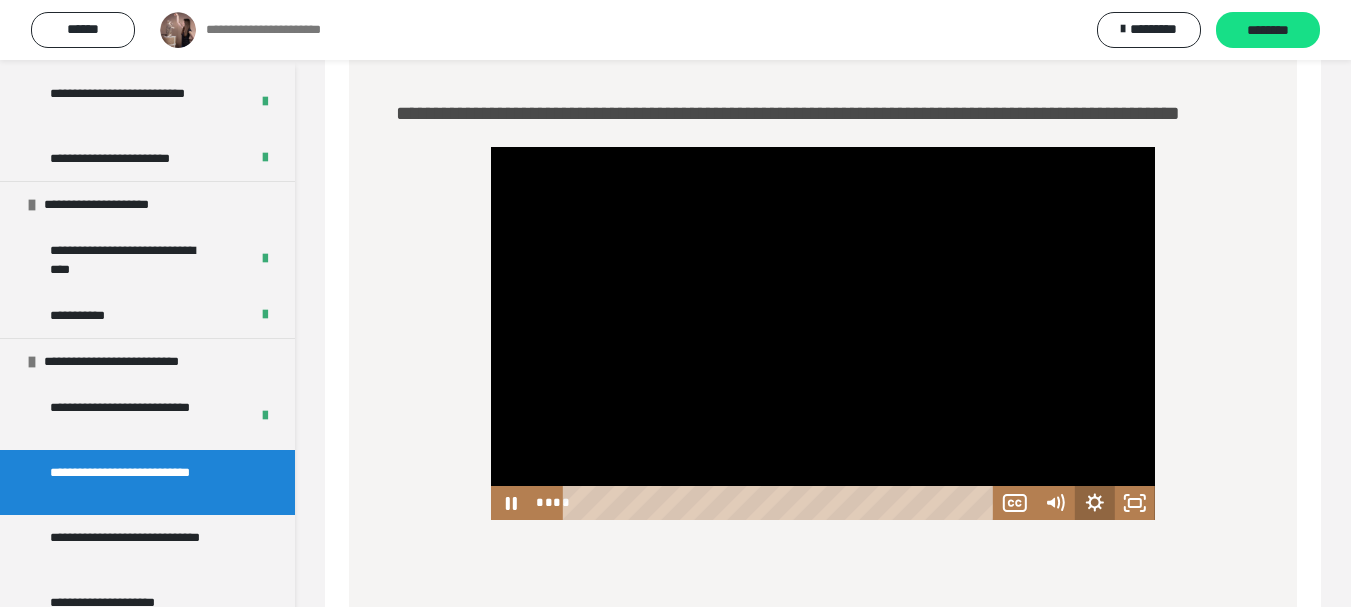 click 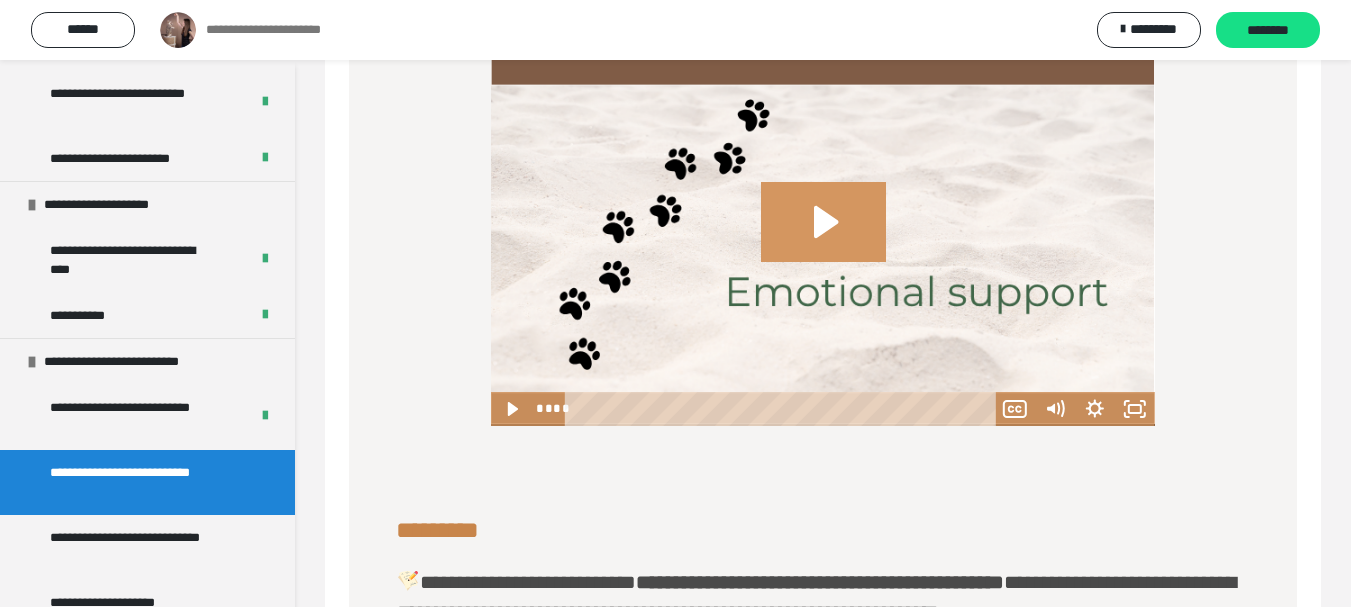 scroll, scrollTop: 1521, scrollLeft: 0, axis: vertical 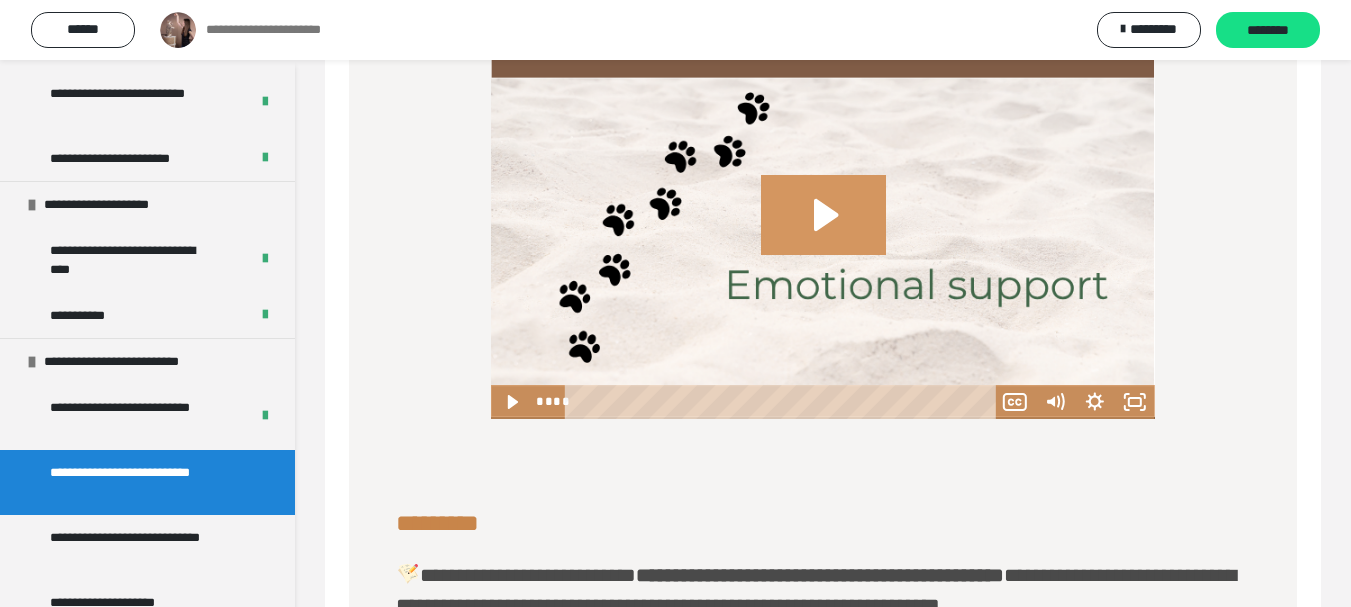 click at bounding box center (823, 232) 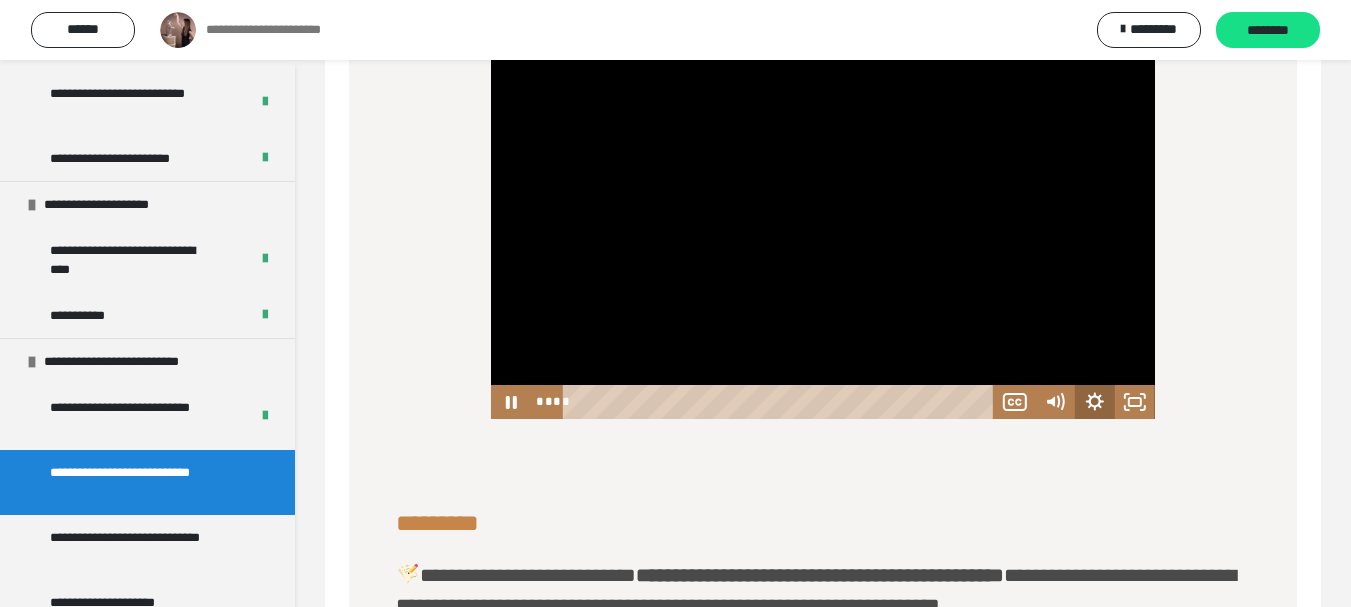 click 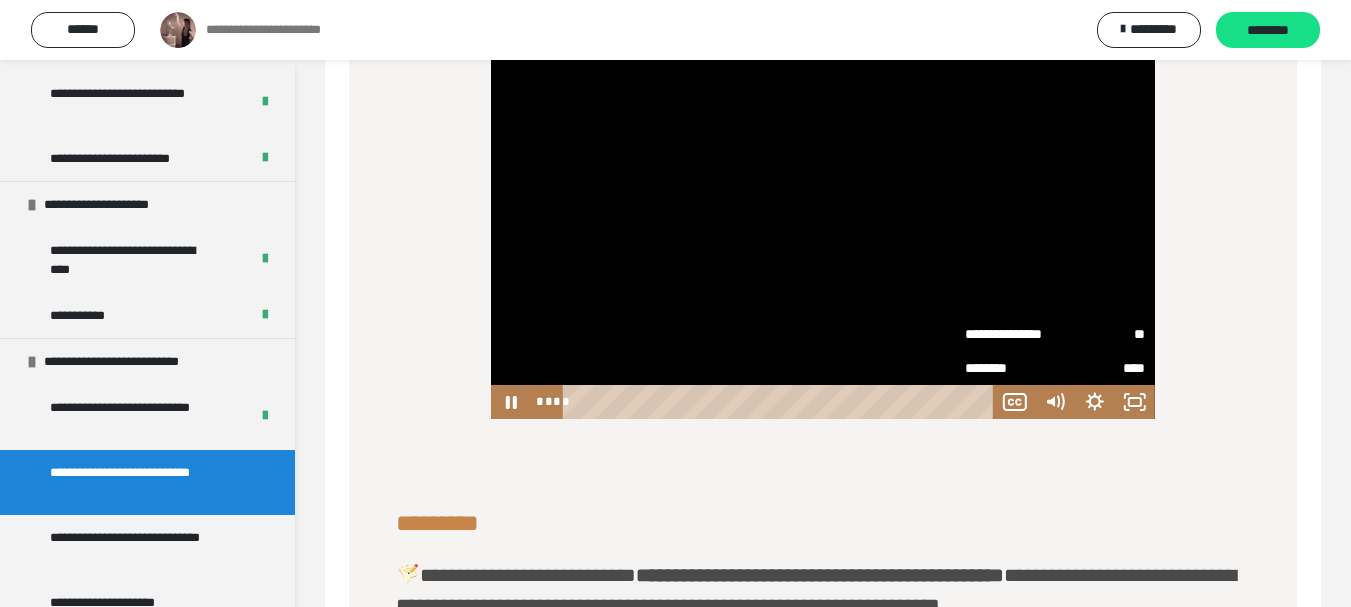 click on "**" at bounding box center [1100, 334] 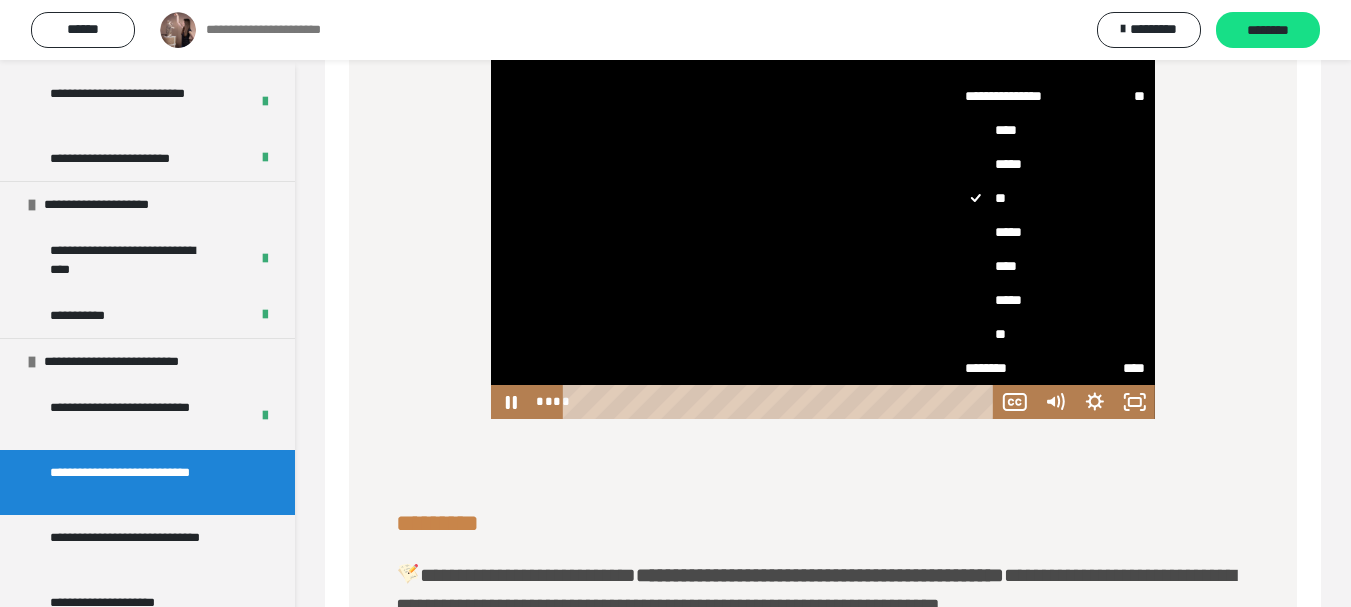 click on "****" at bounding box center (1055, 266) 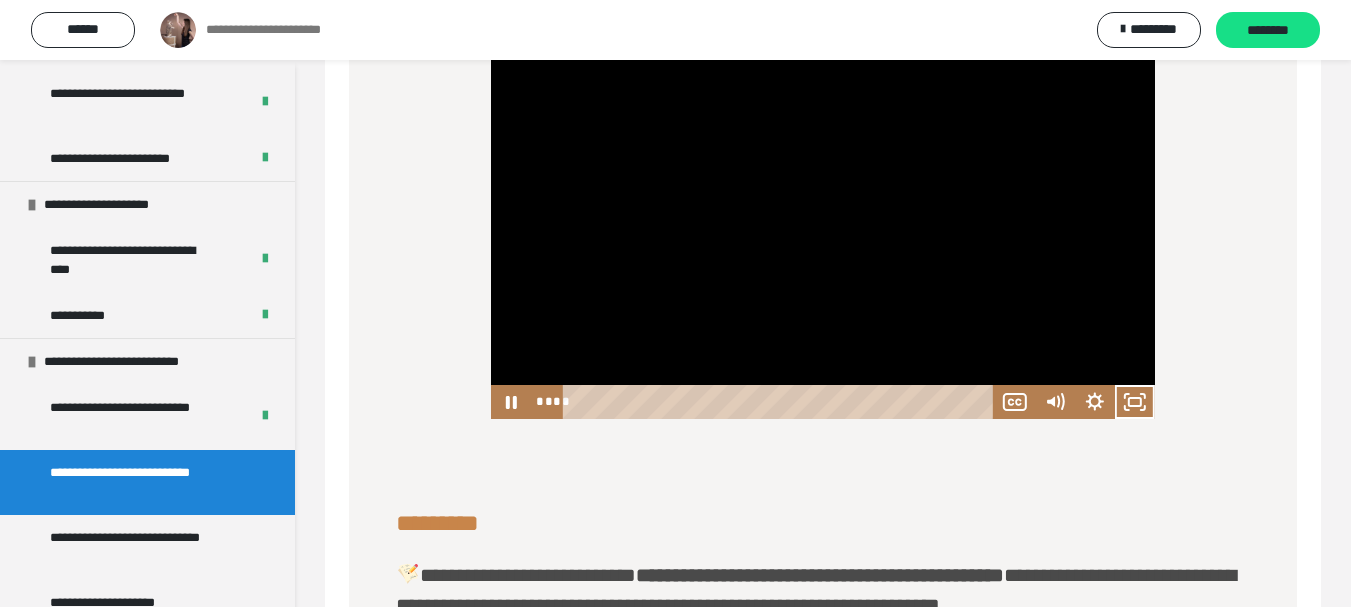 click at bounding box center (823, 232) 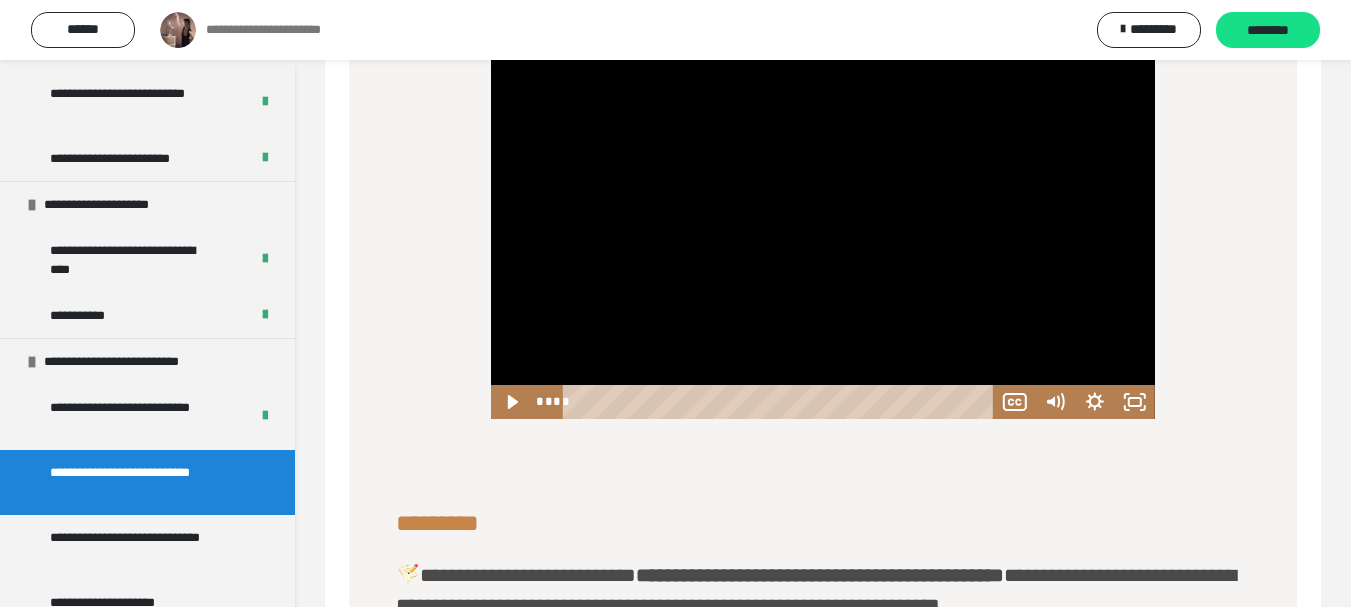 click at bounding box center (823, 232) 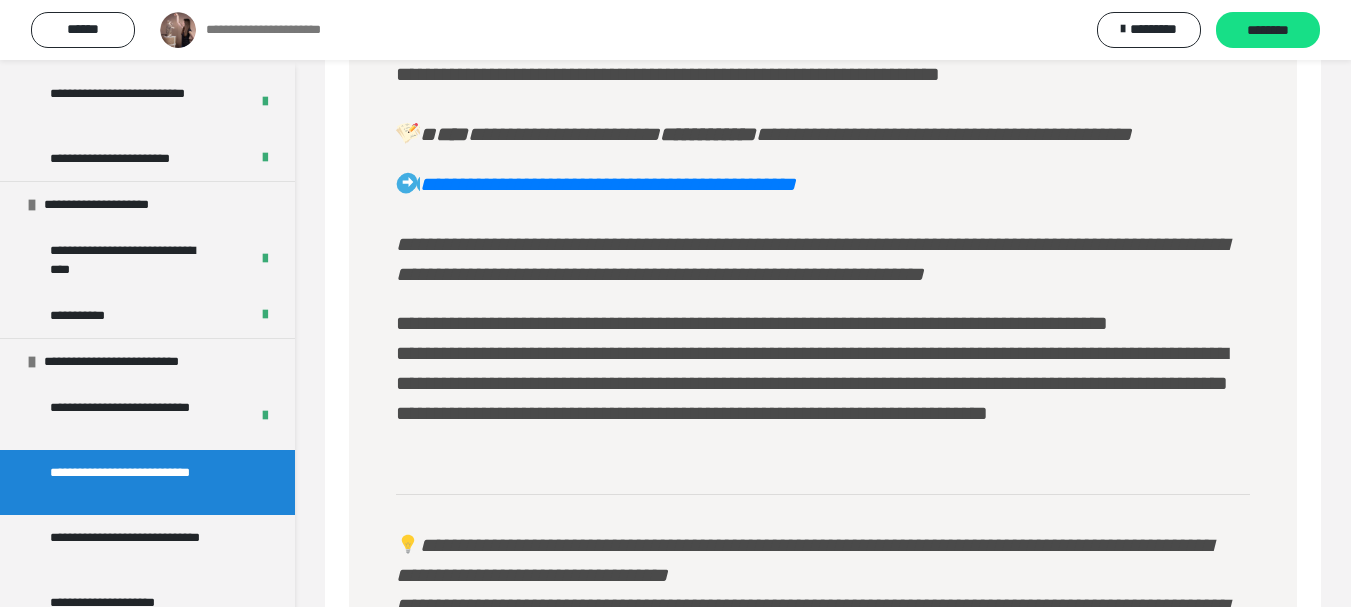 scroll, scrollTop: 2583, scrollLeft: 0, axis: vertical 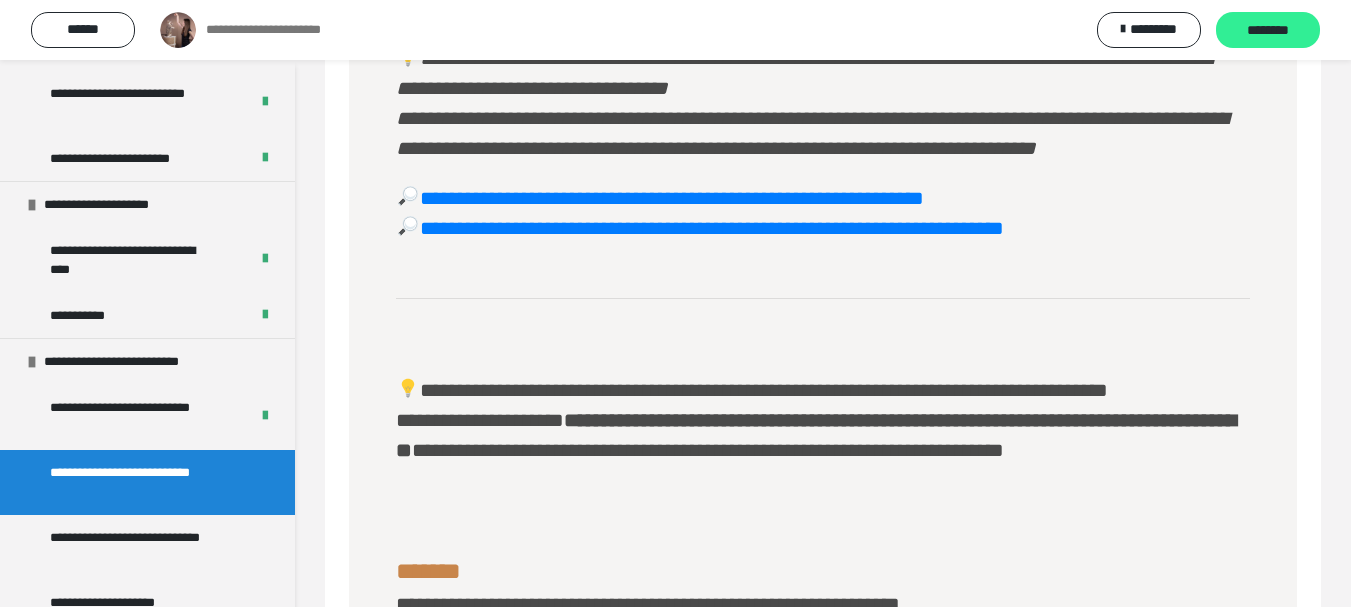 click on "********" at bounding box center [1268, 30] 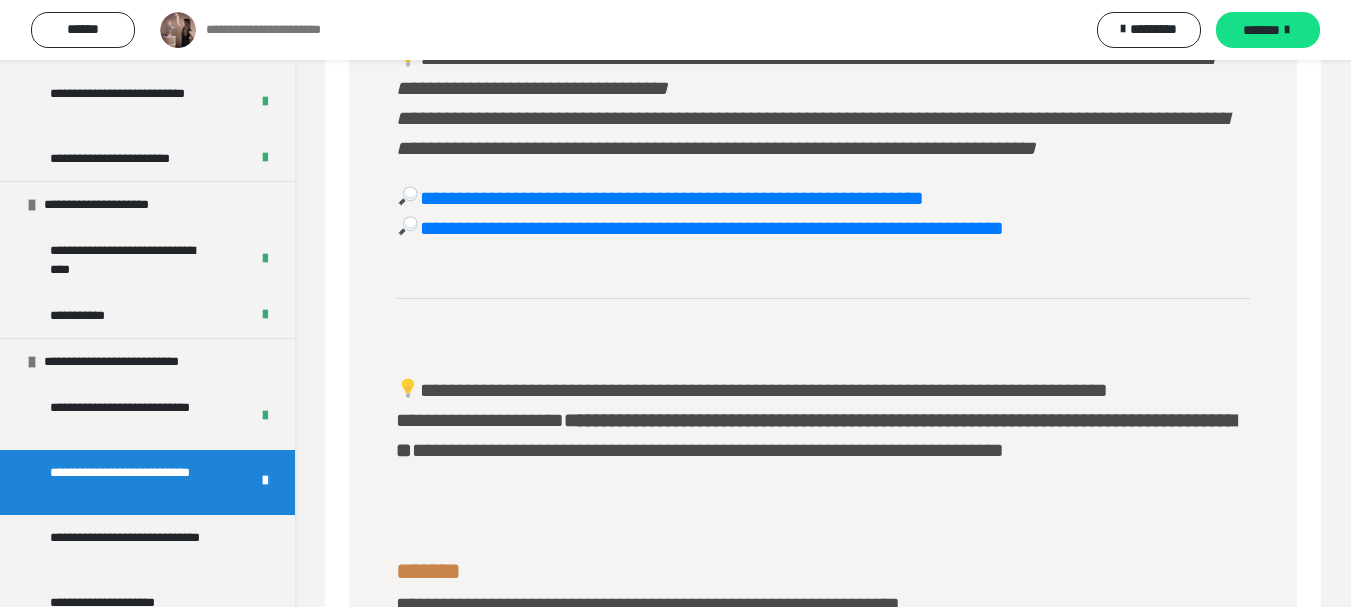 click on "*******" at bounding box center (1268, 30) 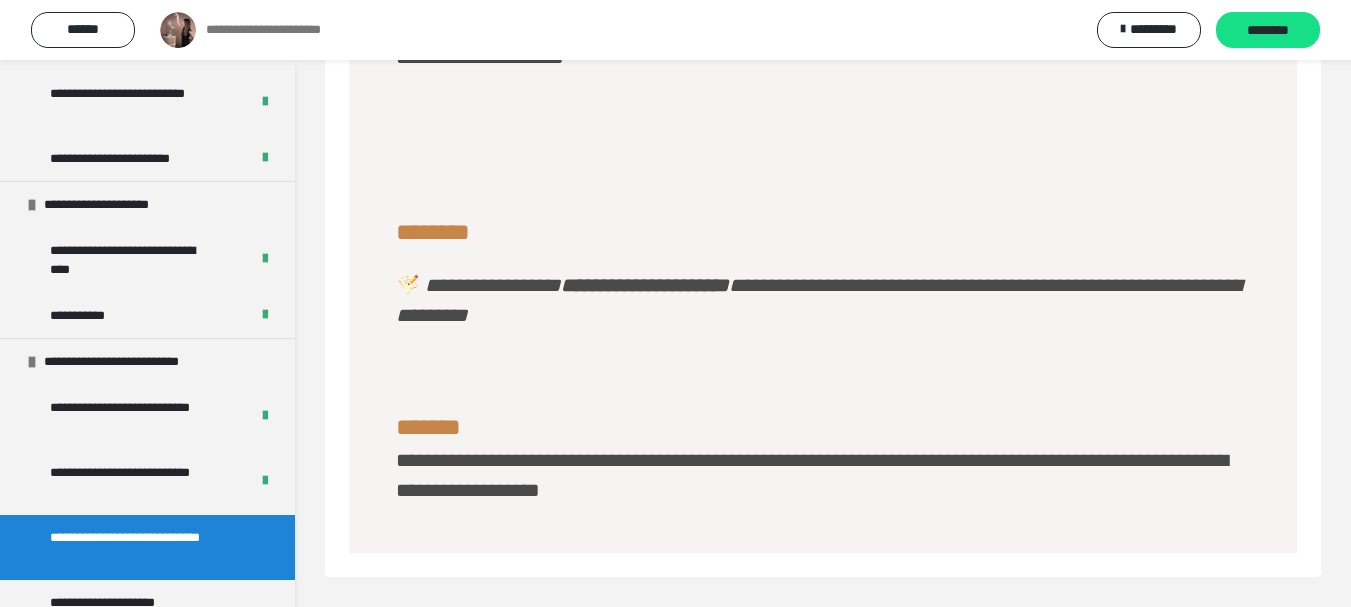 scroll, scrollTop: 631, scrollLeft: 0, axis: vertical 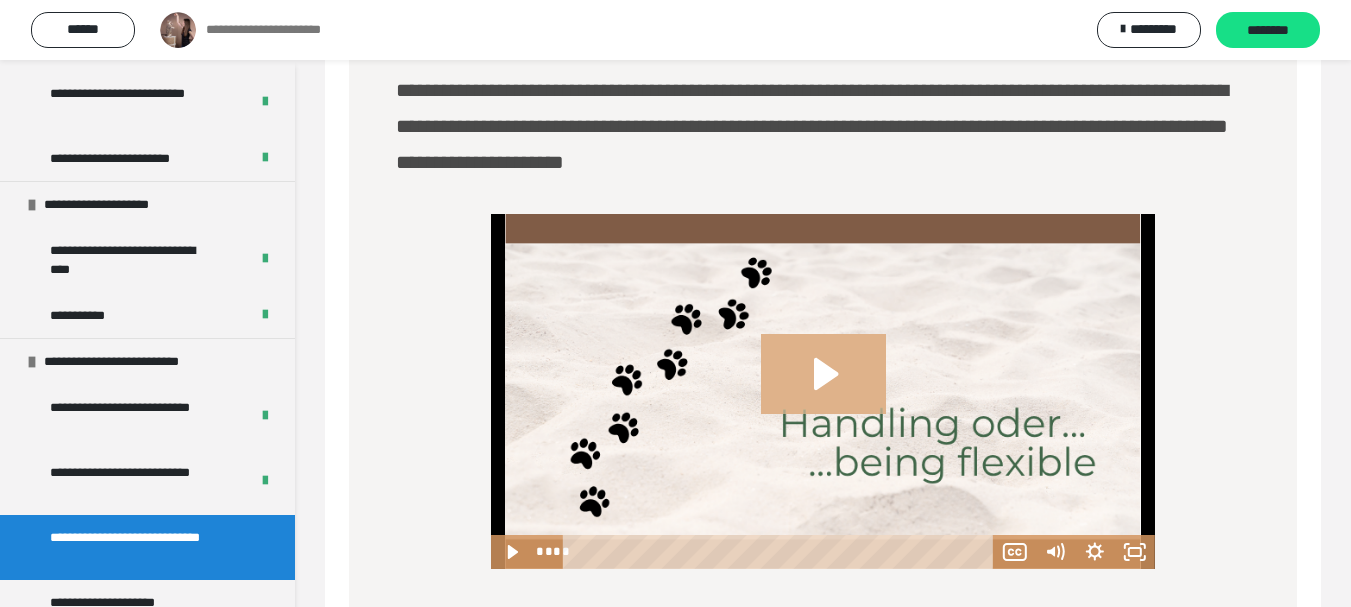 click 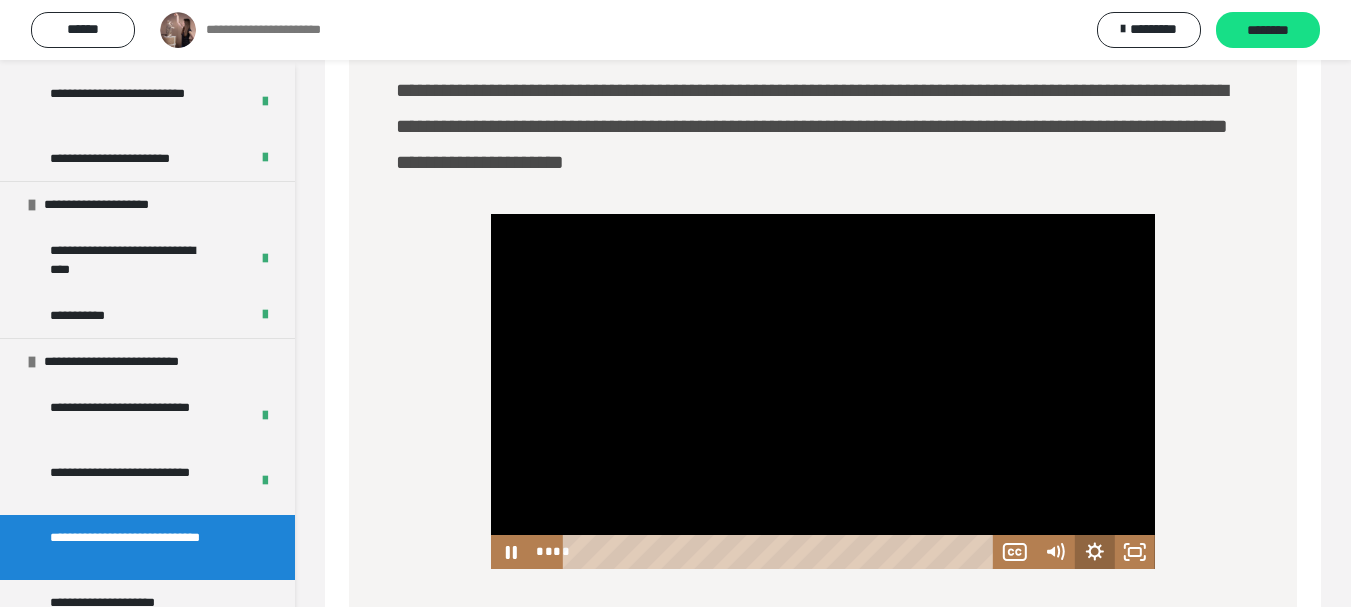 click 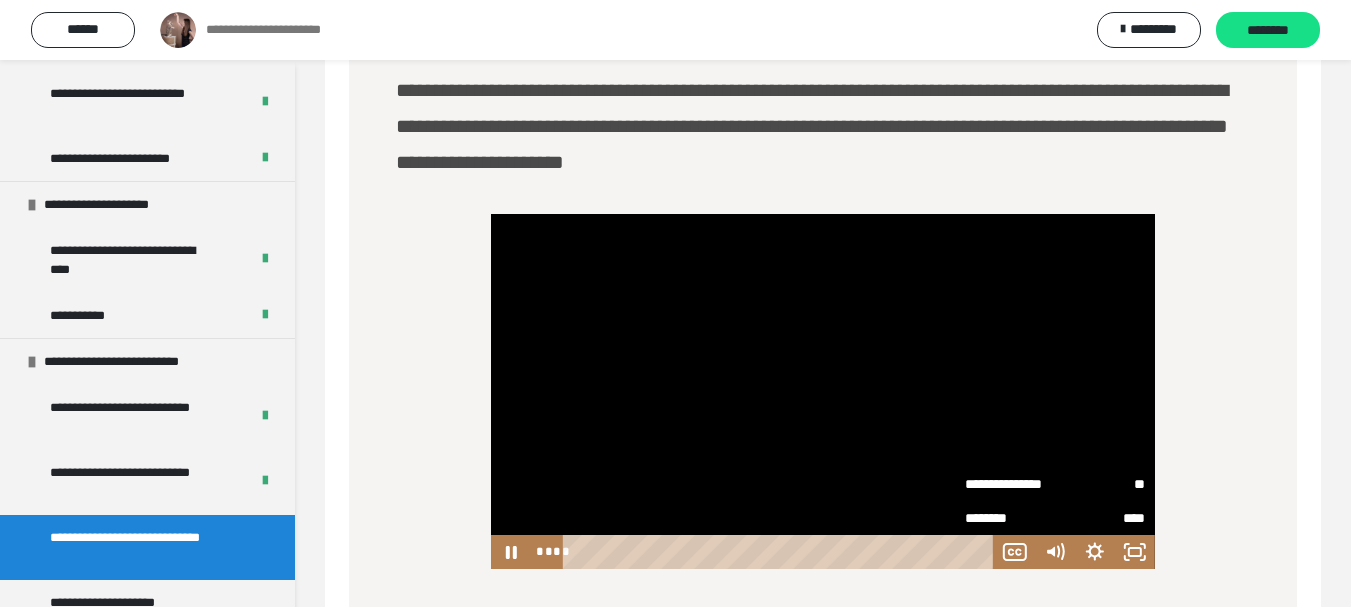 click on "**" at bounding box center [1100, 482] 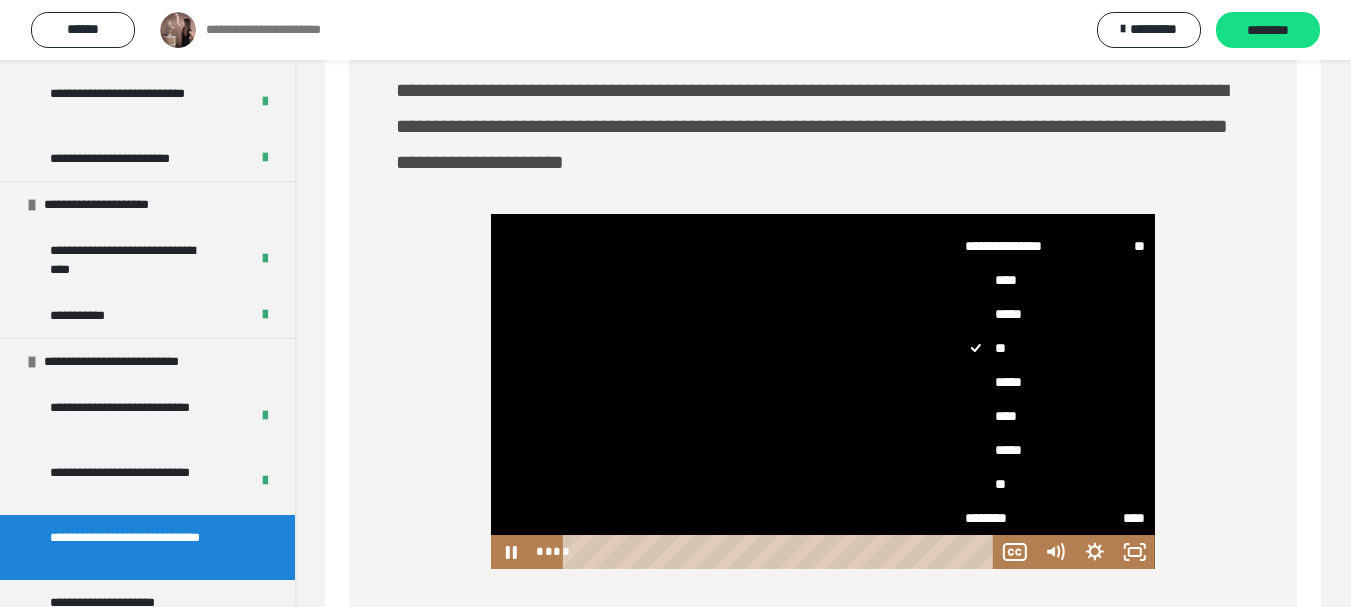 click on "****" at bounding box center (1055, 416) 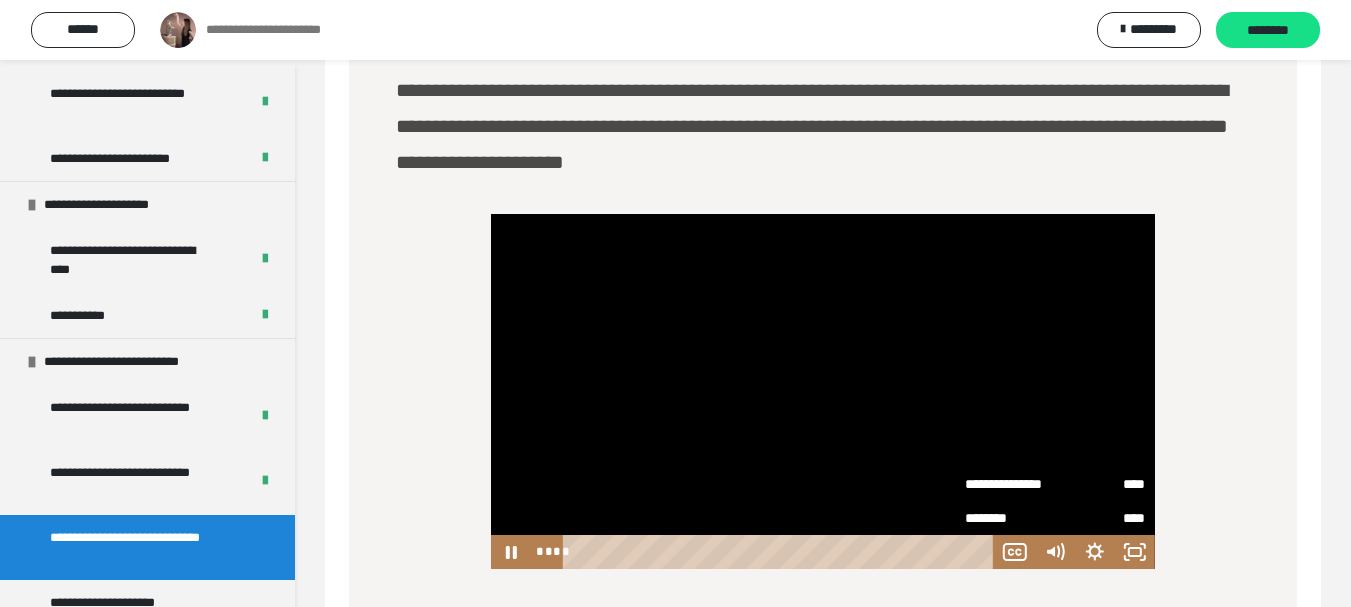 click on "**********" at bounding box center [823, 391] 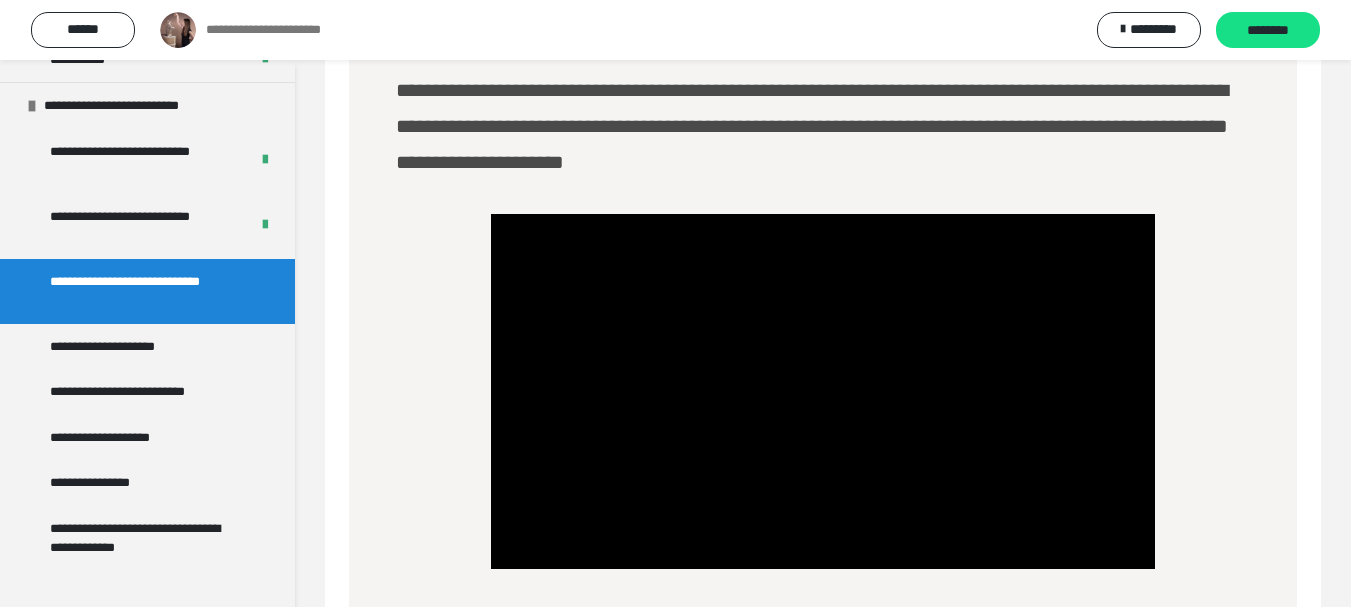 scroll, scrollTop: 1444, scrollLeft: 0, axis: vertical 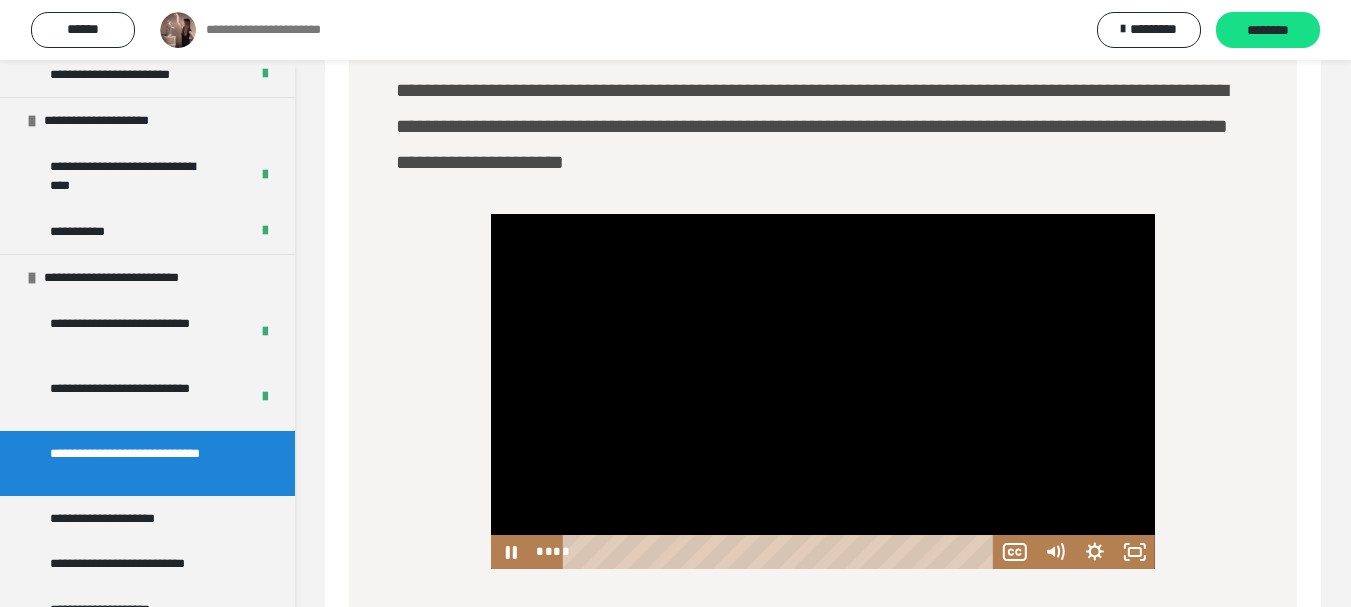 click at bounding box center [823, 391] 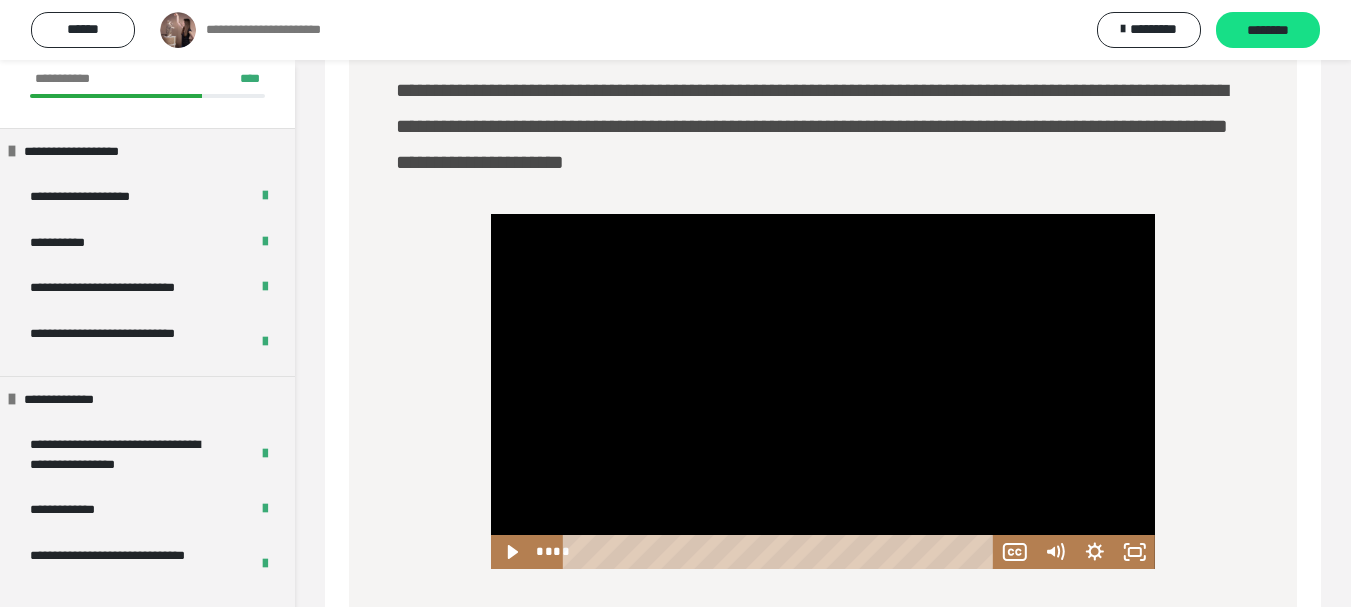 scroll, scrollTop: 46, scrollLeft: 0, axis: vertical 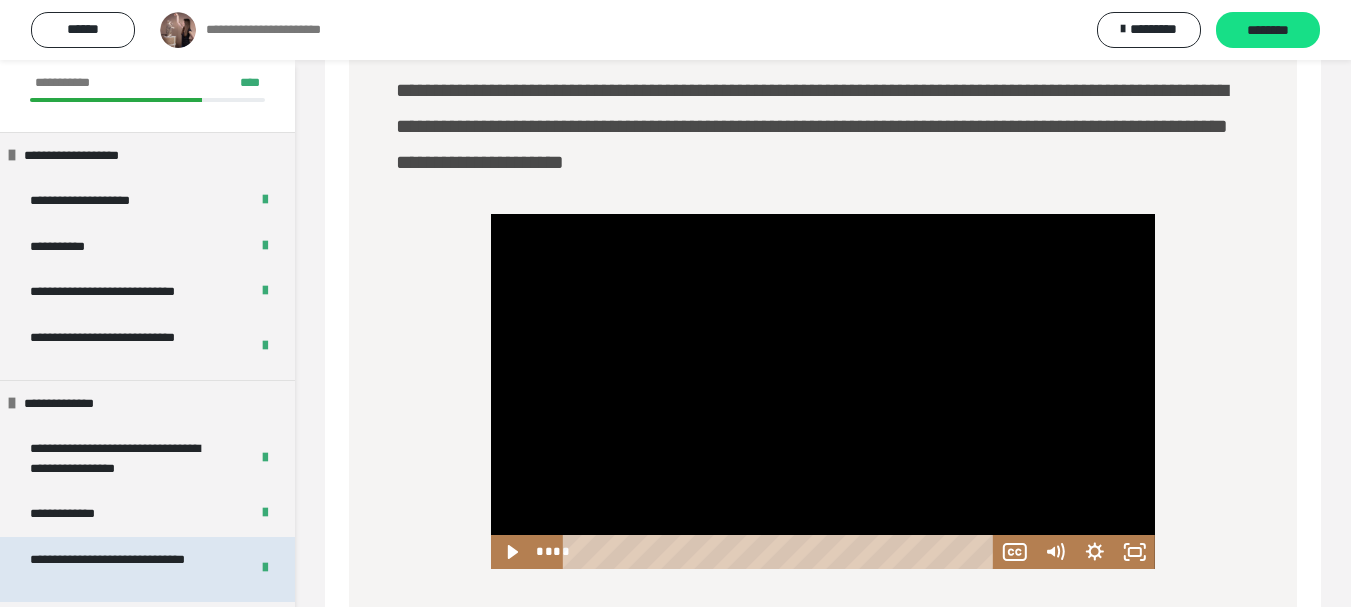 click on "**********" at bounding box center [124, 569] 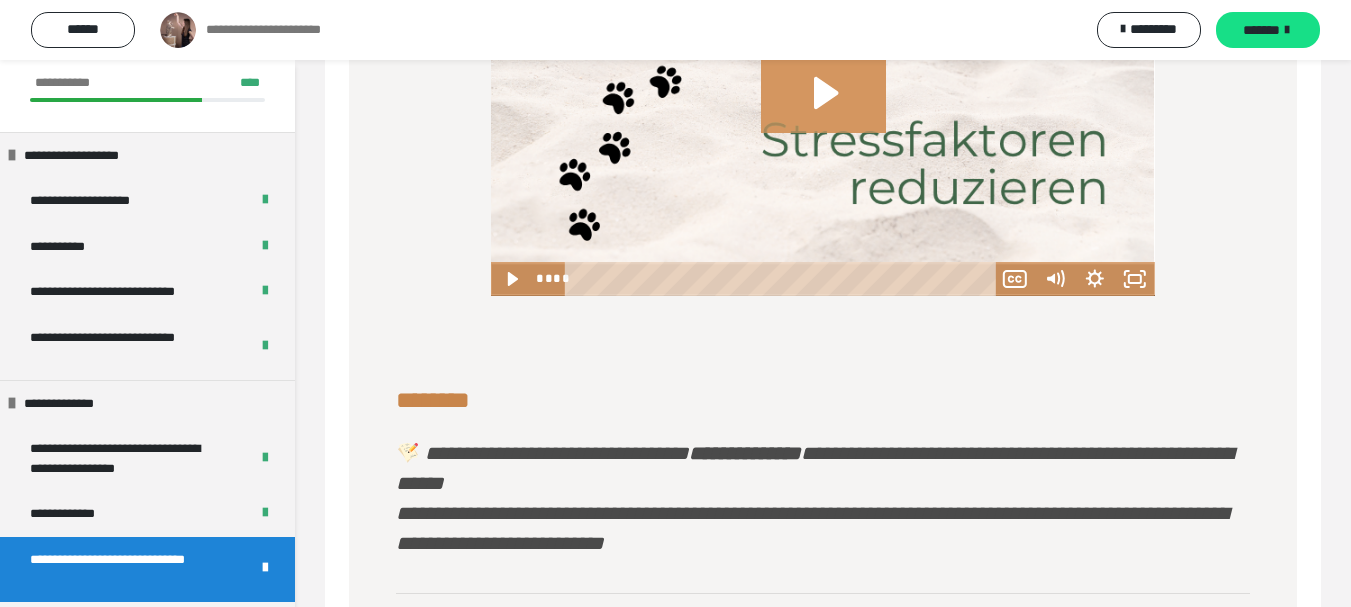 scroll, scrollTop: 3149, scrollLeft: 0, axis: vertical 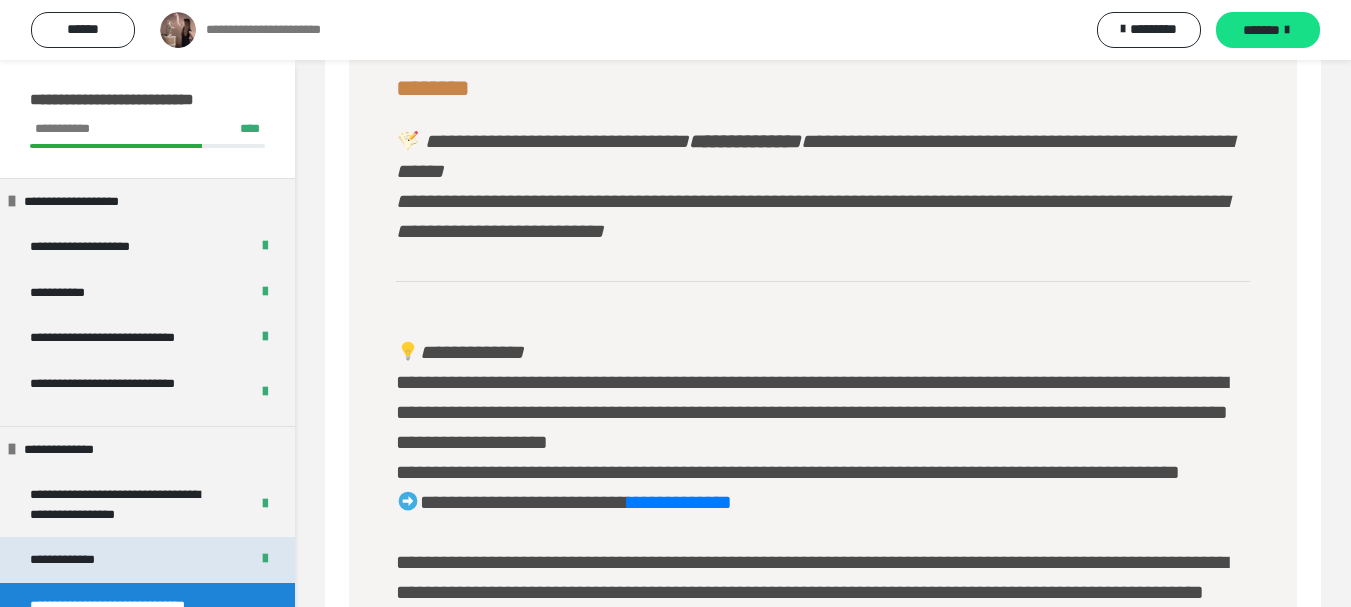 click on "**********" at bounding box center (147, 560) 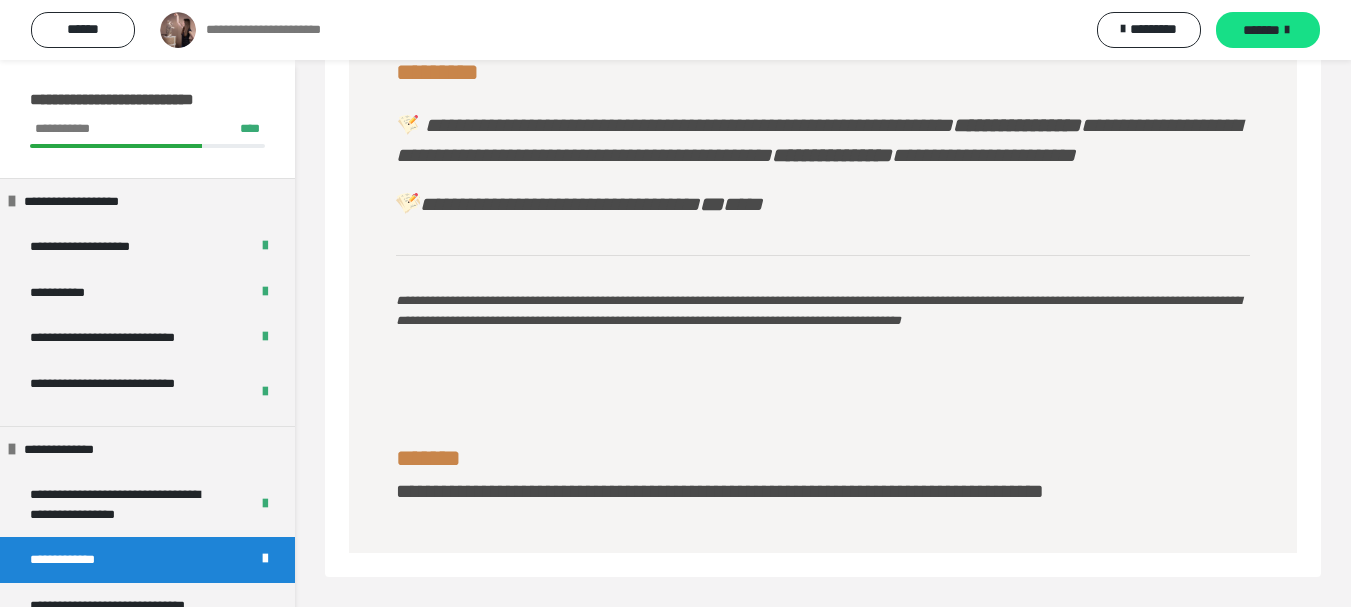 scroll, scrollTop: 865, scrollLeft: 0, axis: vertical 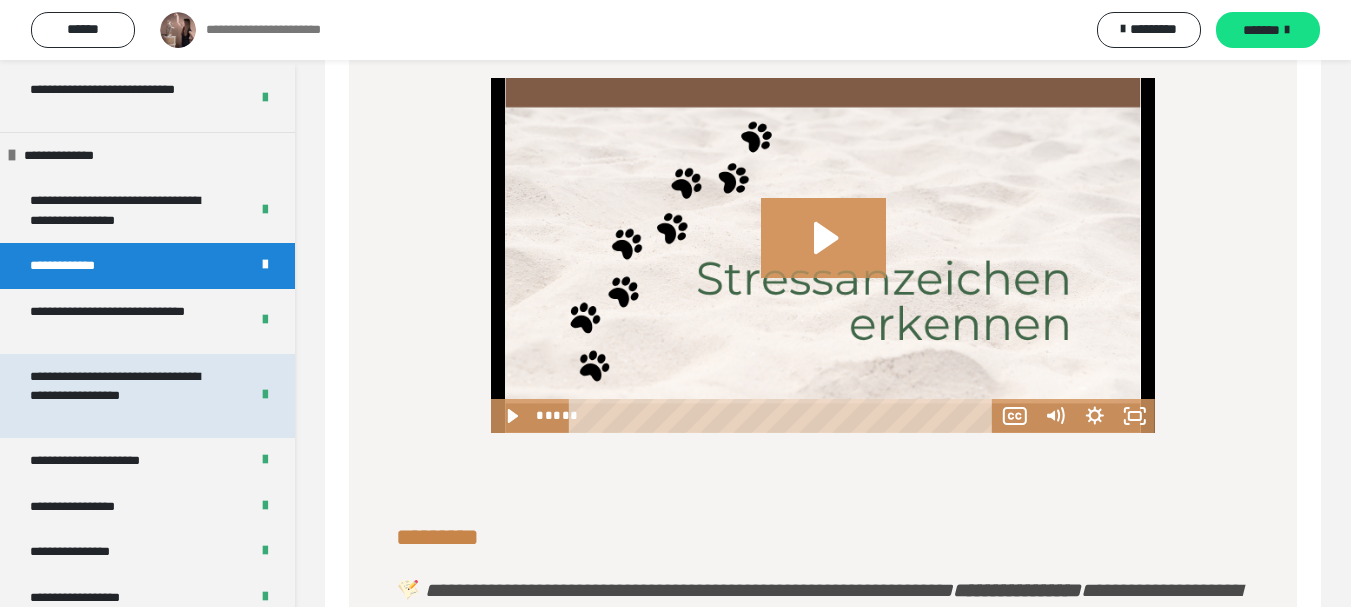 click on "**********" at bounding box center [124, 396] 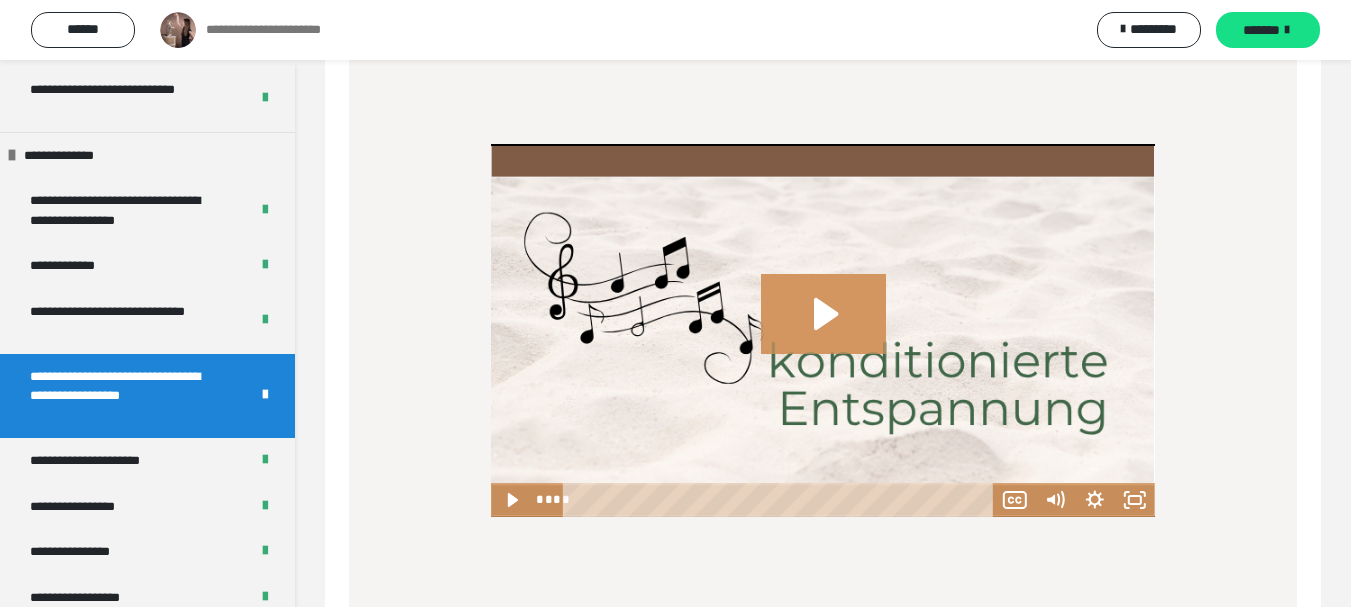 scroll, scrollTop: 2293, scrollLeft: 0, axis: vertical 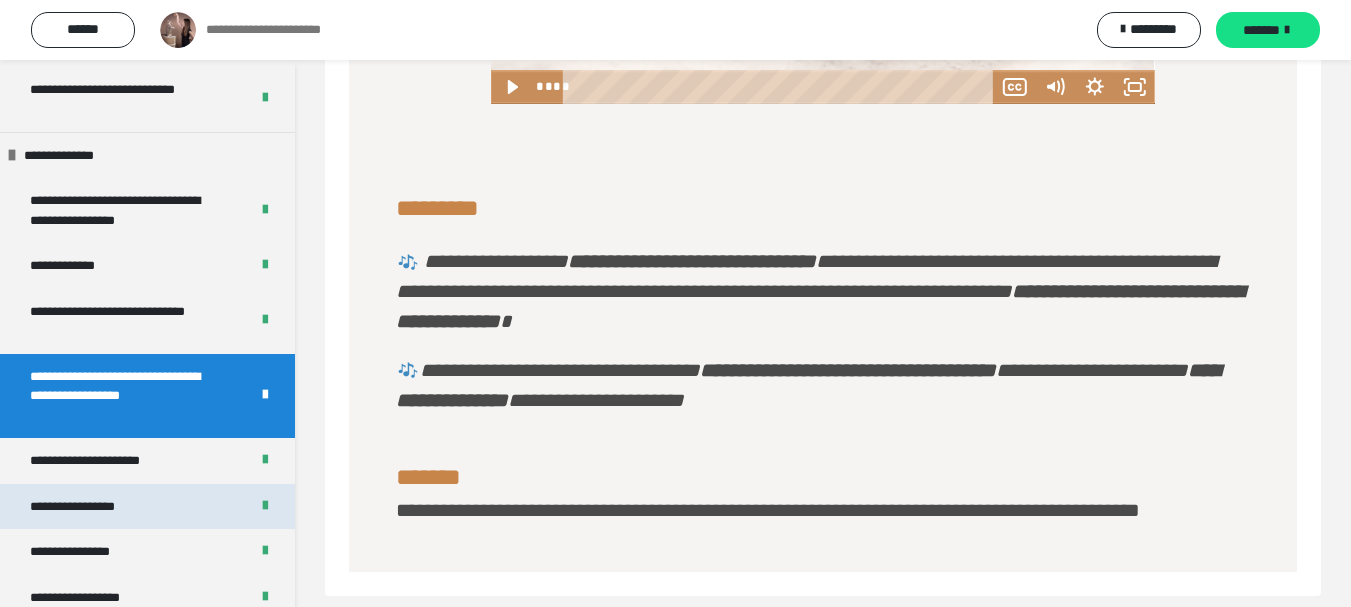 click on "**********" at bounding box center [94, 507] 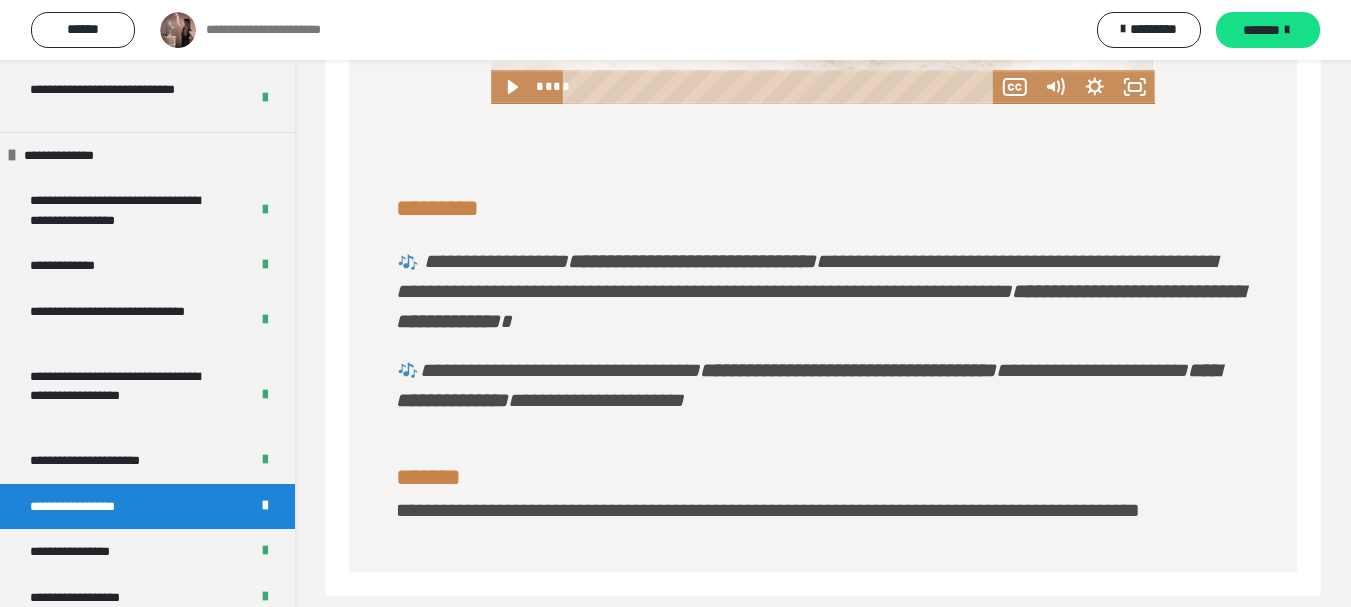 scroll, scrollTop: 1359, scrollLeft: 0, axis: vertical 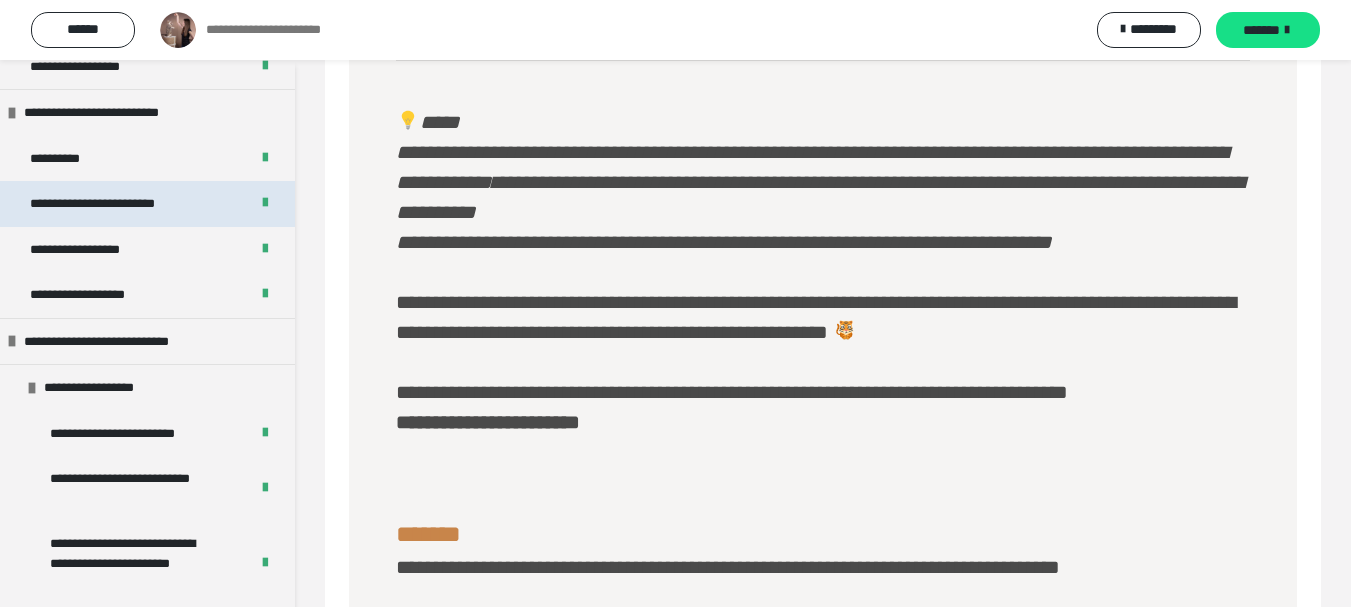 click on "**********" at bounding box center (117, 204) 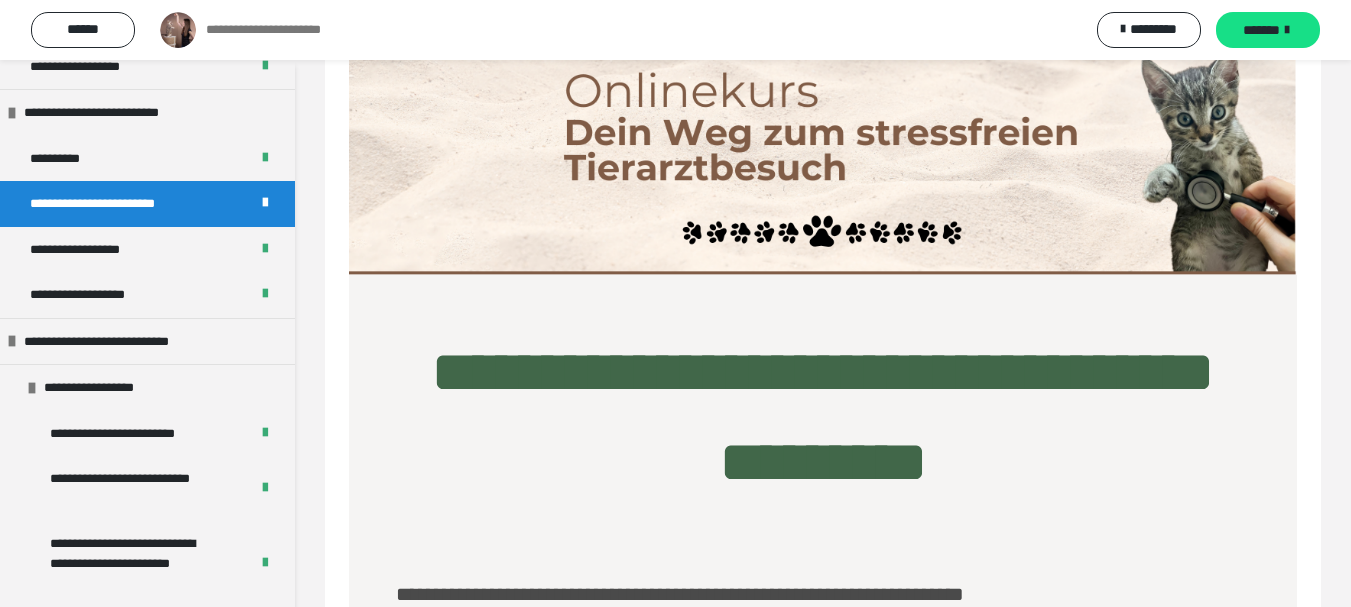 scroll, scrollTop: 97, scrollLeft: 0, axis: vertical 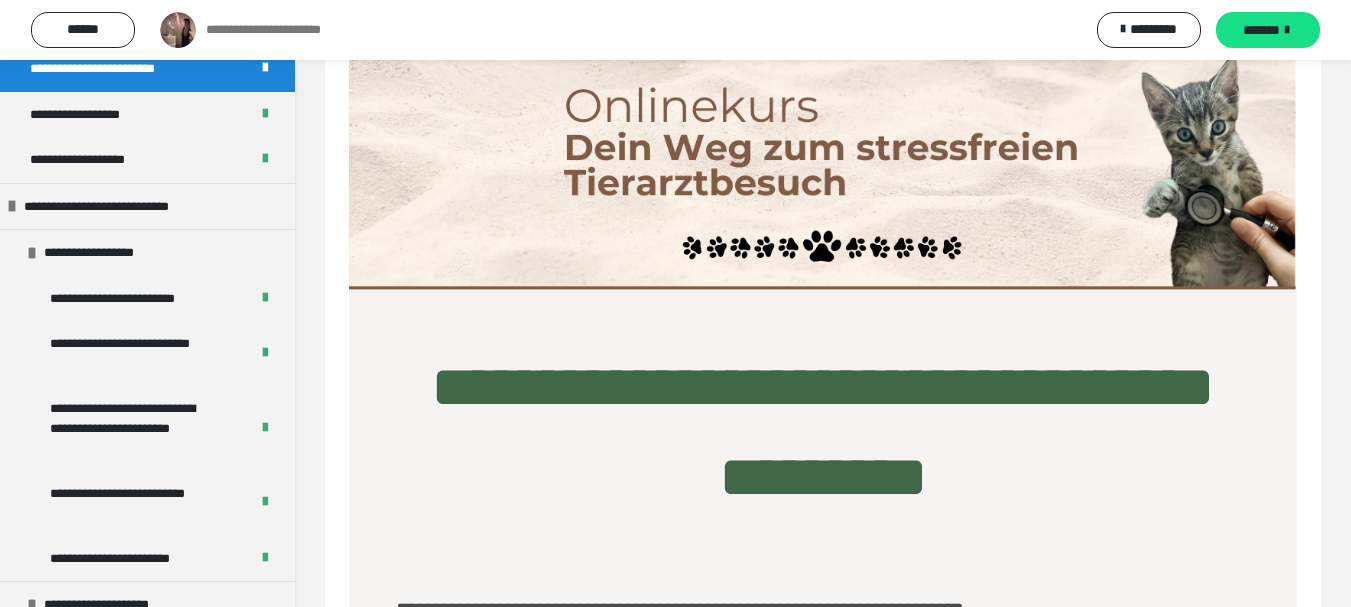 click on "**********" at bounding box center [822, 432] 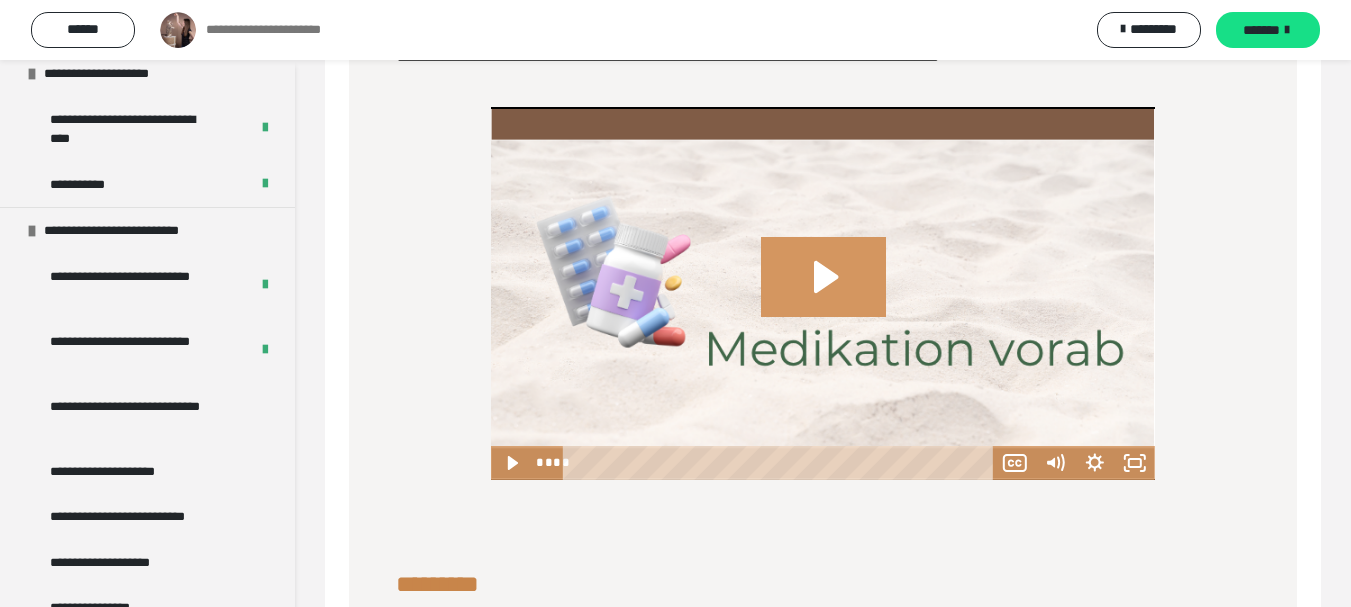 scroll, scrollTop: 922, scrollLeft: 0, axis: vertical 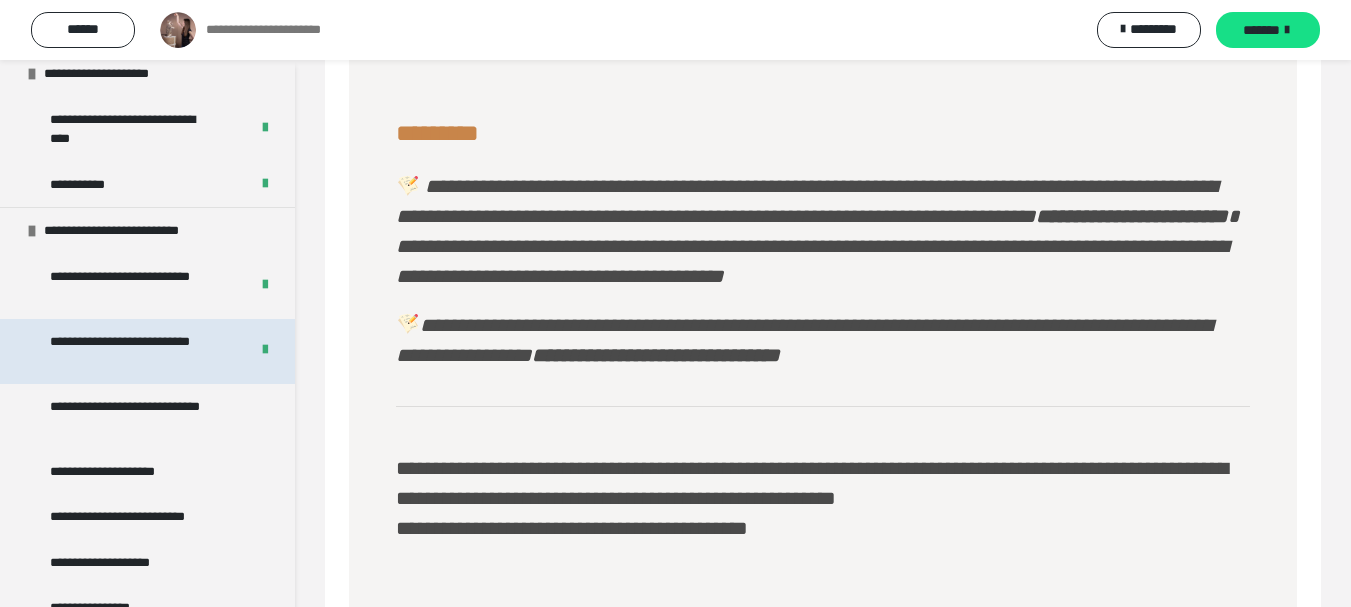 click on "**********" at bounding box center [134, 351] 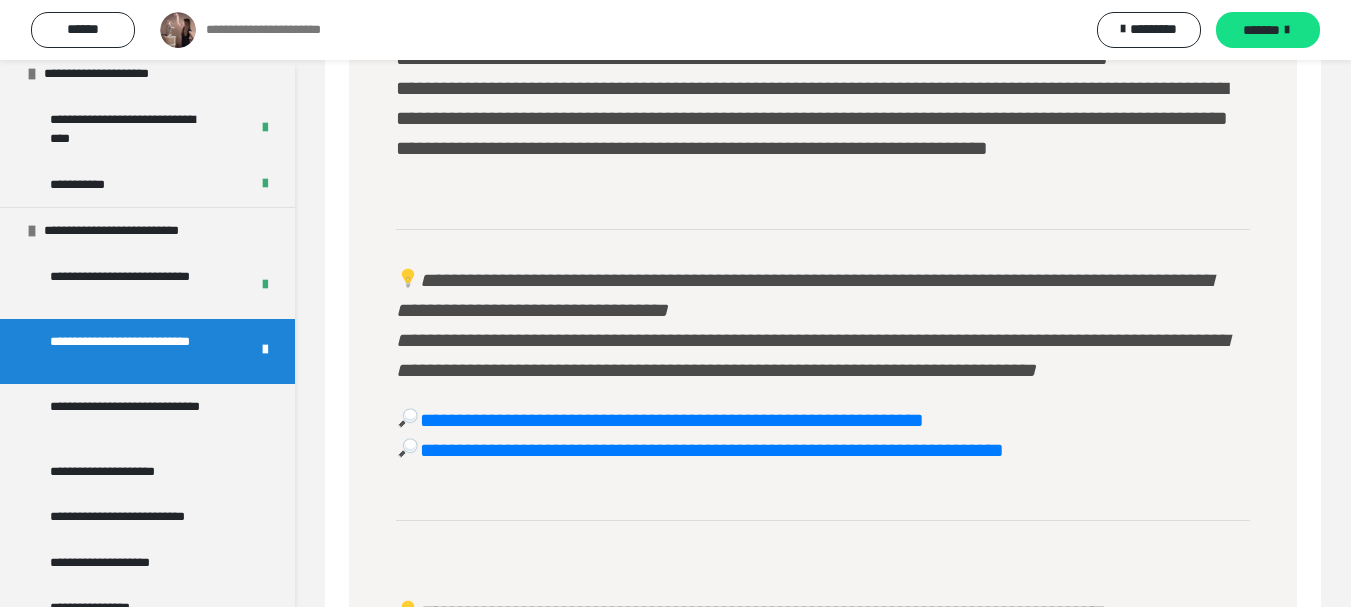 scroll, scrollTop: 126, scrollLeft: 0, axis: vertical 